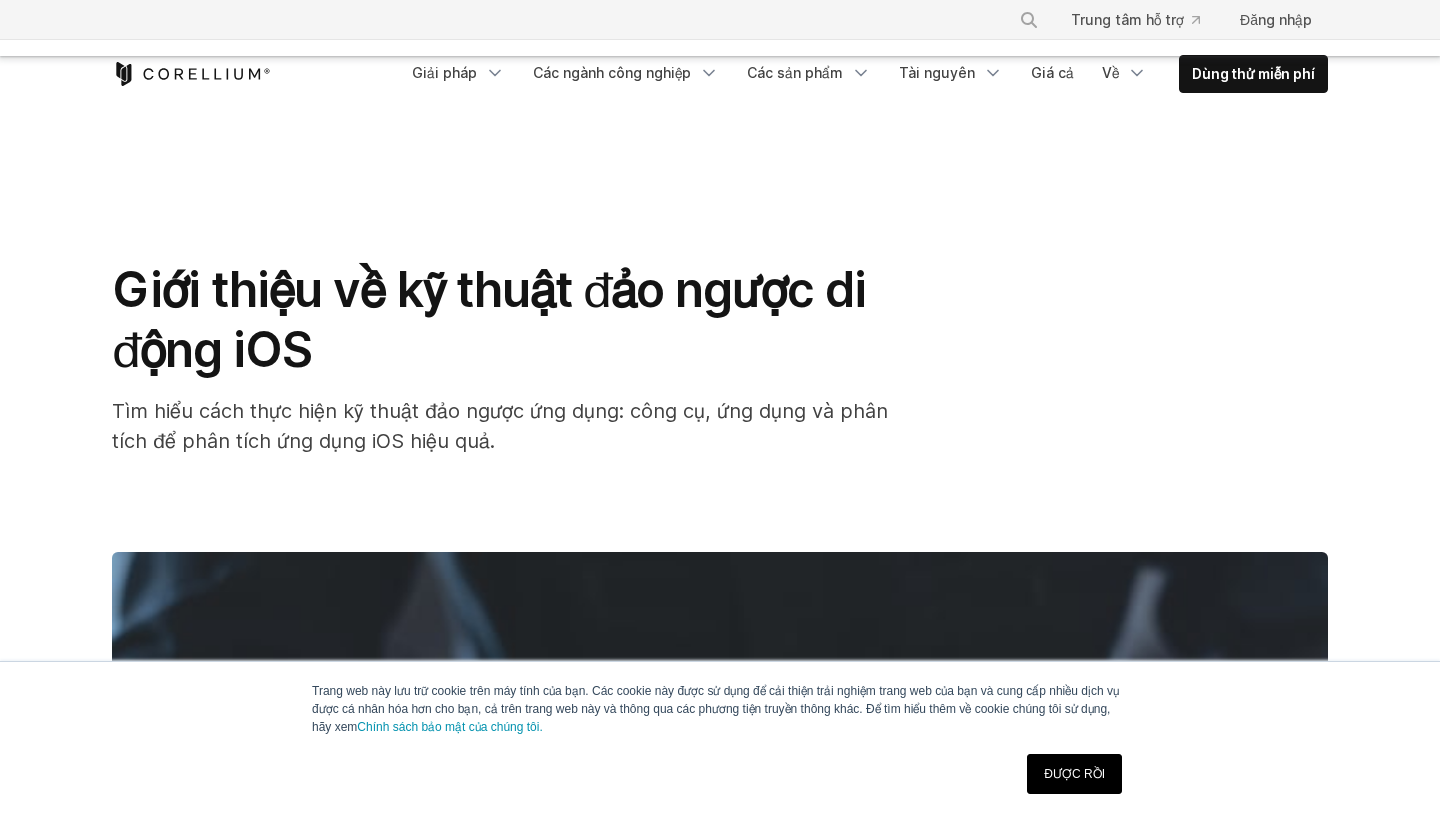 scroll, scrollTop: 1427, scrollLeft: 0, axis: vertical 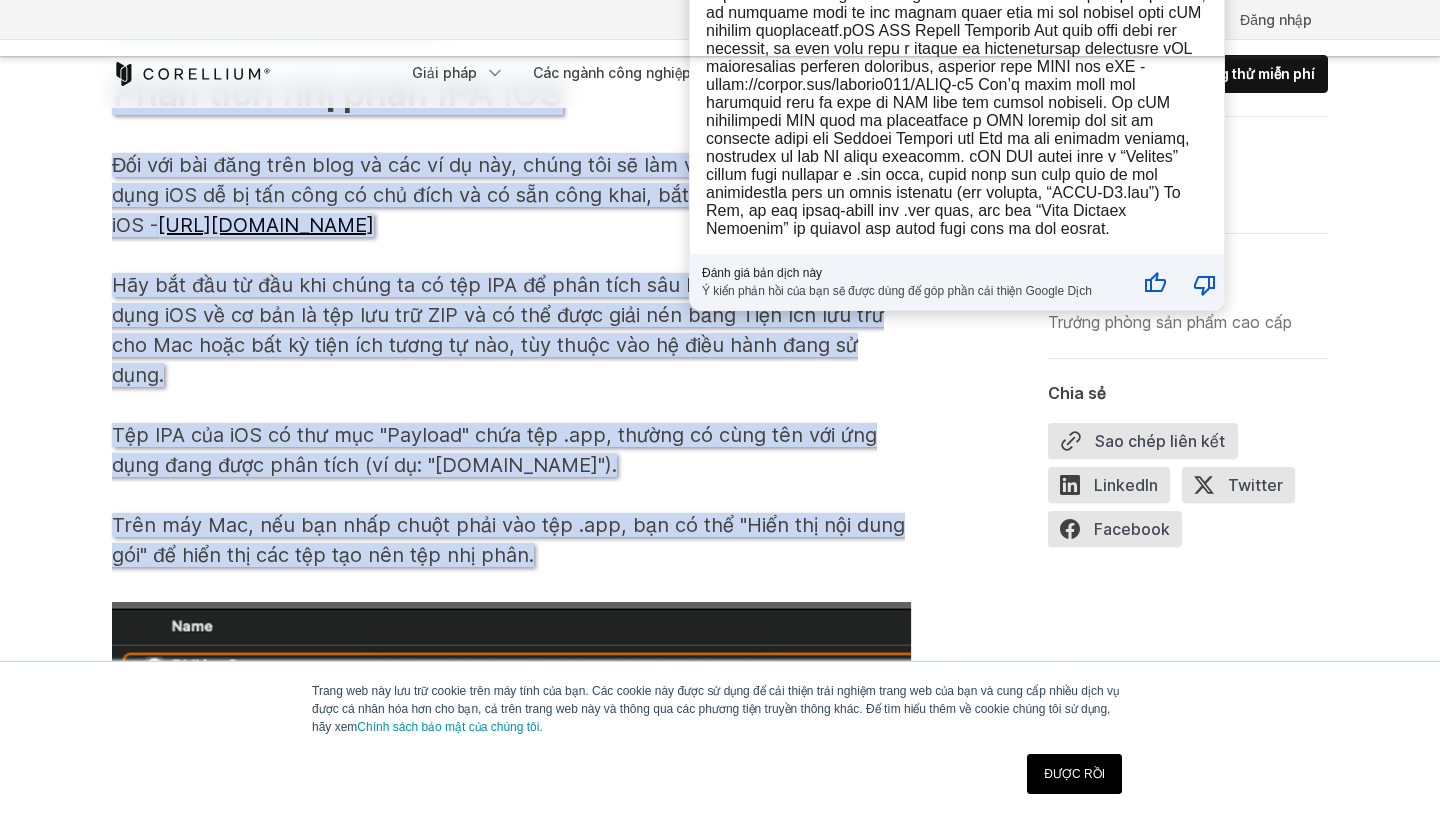 click on "Công cụ kỹ thuật đảo ngược iOS
Có một số công cụ có thể được sử dụng để thực hiện kỹ thuật đảo ngược ứng dụng di động iOS. Một số công cụ phổ biến nhất bao gồm:
•      Ghidra  :  Công cụ kỹ thuật đảo ngược mạnh mẽ, miễn phí và mã nguồn mở này có thể được sử dụng để phân tích các ứng dụng iOS. Công cụ này cho phép tháo rời, dịch ngược và gỡ lỗi các tệp nhị phân iOS và có thể hỗ trợ phát hiện lỗ hổng hoặc hiểu được hành vi của ứng dụng.
•      IDA Pro  : Đây là công cụ kỹ thuật đảo ngược cấp độ chuyên nghiệp mà nhiều nhà nghiên cứu và phân tích bảo mật sử dụng. Công cụ này có thể tháo rời và dịch ngược các ứng dụng iOS.
•      [GEOGRAPHIC_DATA]
•      Class-dump
•      Radare2 Strings" at bounding box center (512, -129) 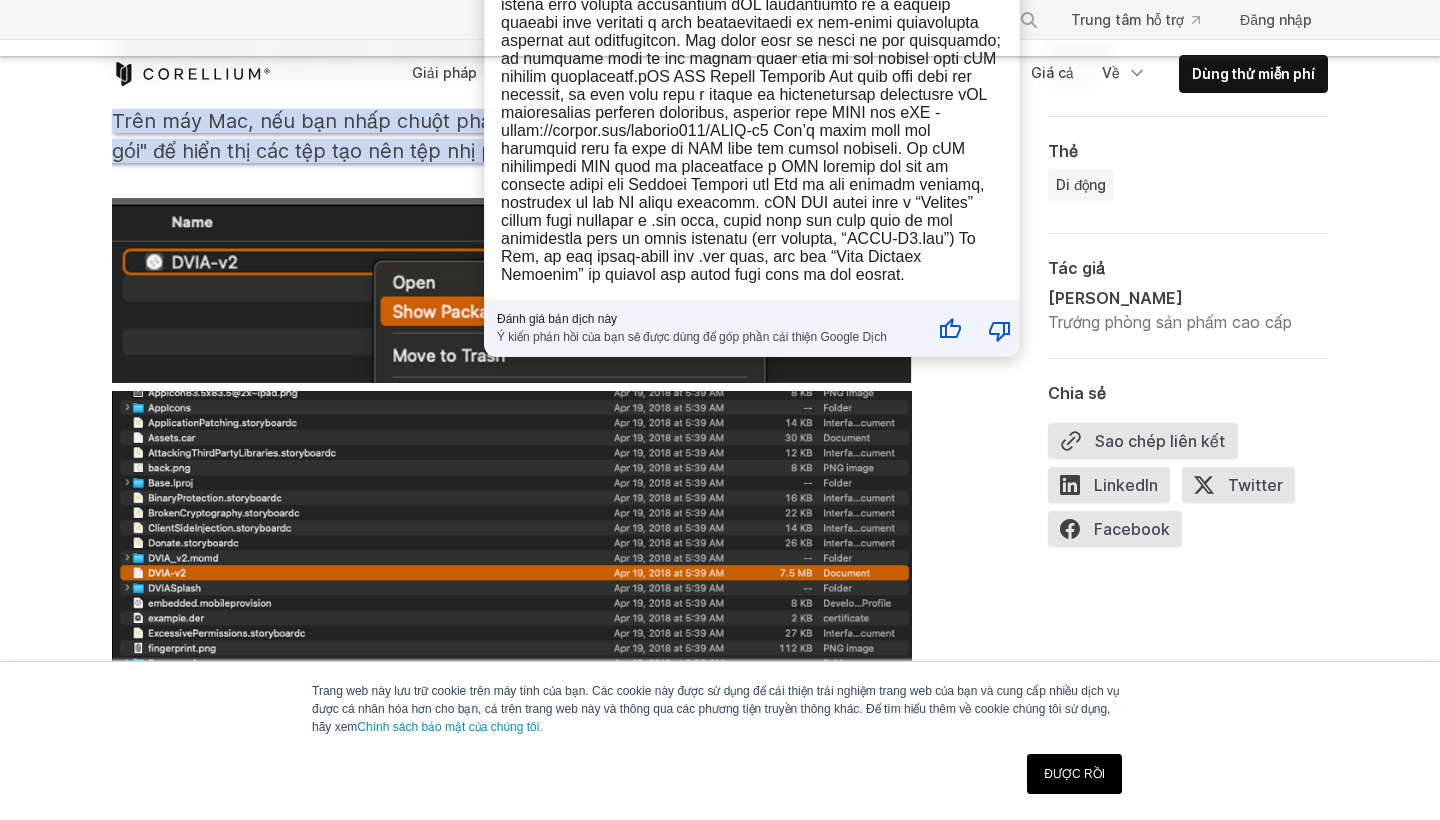 scroll, scrollTop: 3706, scrollLeft: 0, axis: vertical 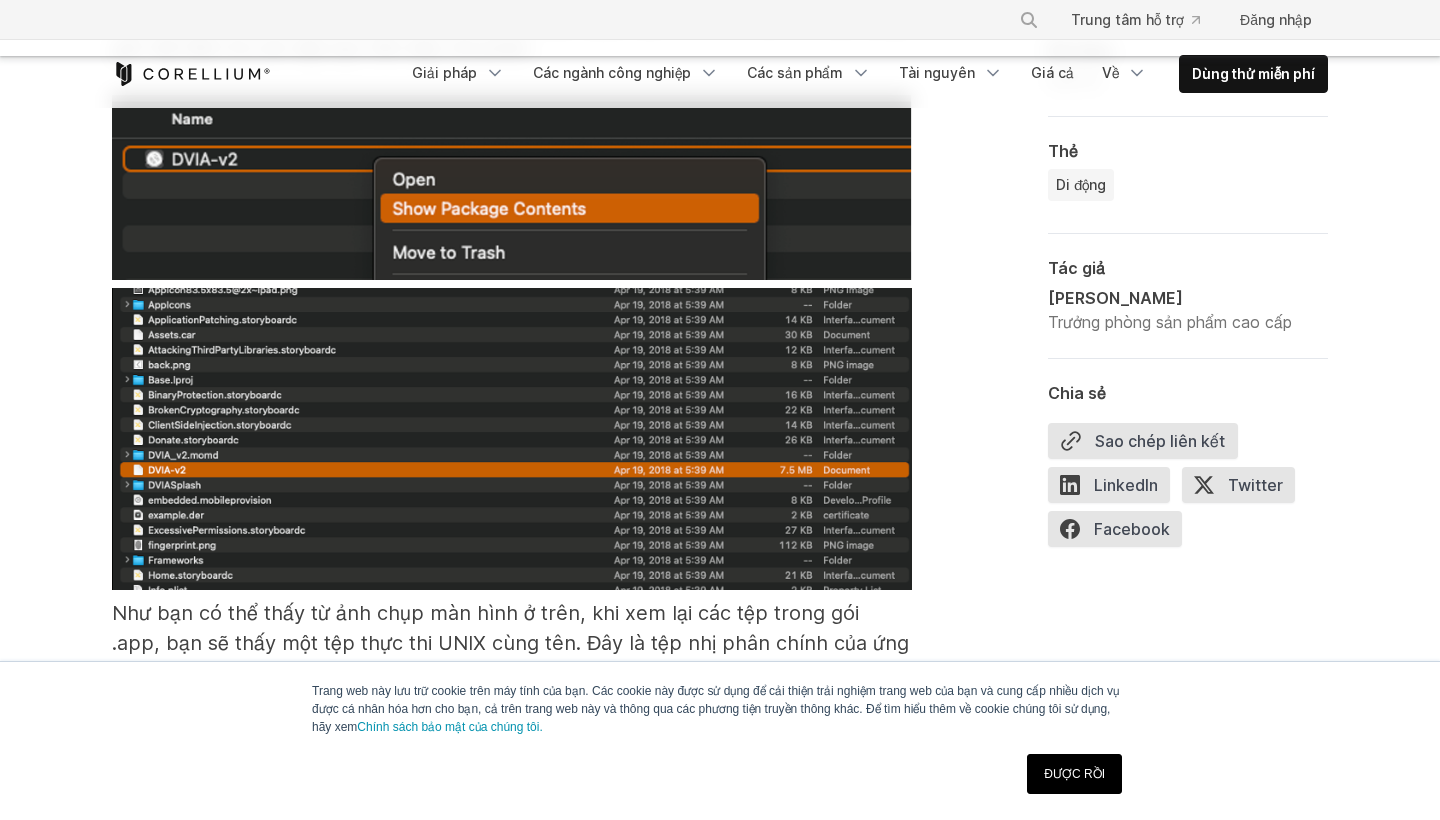 click on "Giới thiệu về kỹ thuật đảo ngược di động iOS
Tìm hiểu cách thực hiện kỹ thuật đảo ngược ứng dụng: công cụ, ứng dụng và phân tích để phân tích ứng dụng iOS hiệu quả.
Kỹ thuật đảo ngược ứng dụng iOS  Ứng dụng iOS  được phân phối dưới dạng nhị phân đã biên dịch và theo mặc định là không thể đọc được. Để kỹ thuật đảo ngược ứng dụng iOS, nhị phân cần được phân tách thành dạng dễ đọc và dễ hiểu hơn. Điều này có thể được thực hiện bằng nhiều công cụ khác nhau, chúng ta sẽ xem xét trong bài đăng trên blog này. Các công cụ này cho phép người dùng phân tách nhị phân và trích xuất mã nguồn để phân tích thêm.
[DEMOGRAPHIC_DATA]  :" at bounding box center (720, 3834) 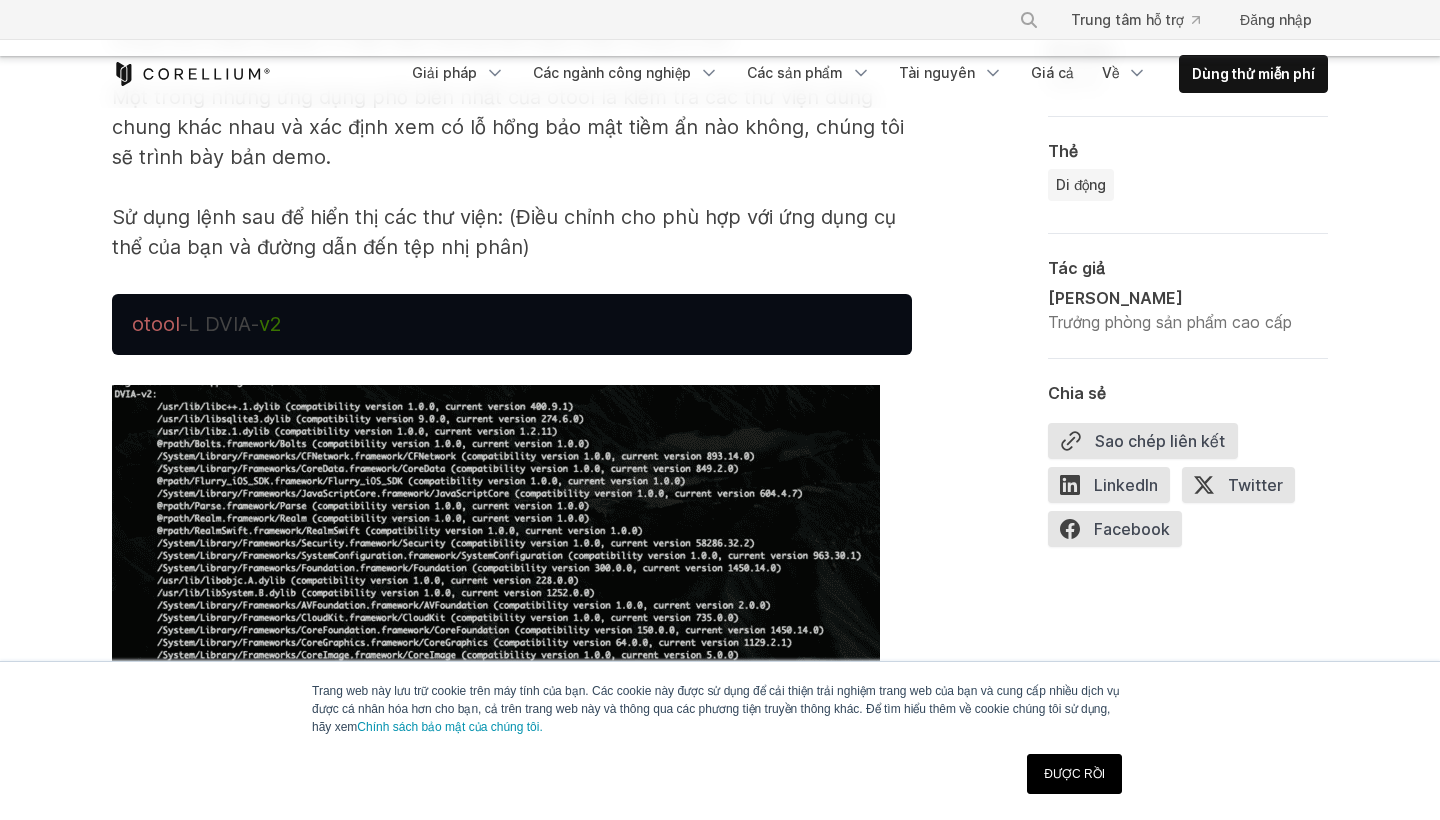 scroll, scrollTop: 5440, scrollLeft: 0, axis: vertical 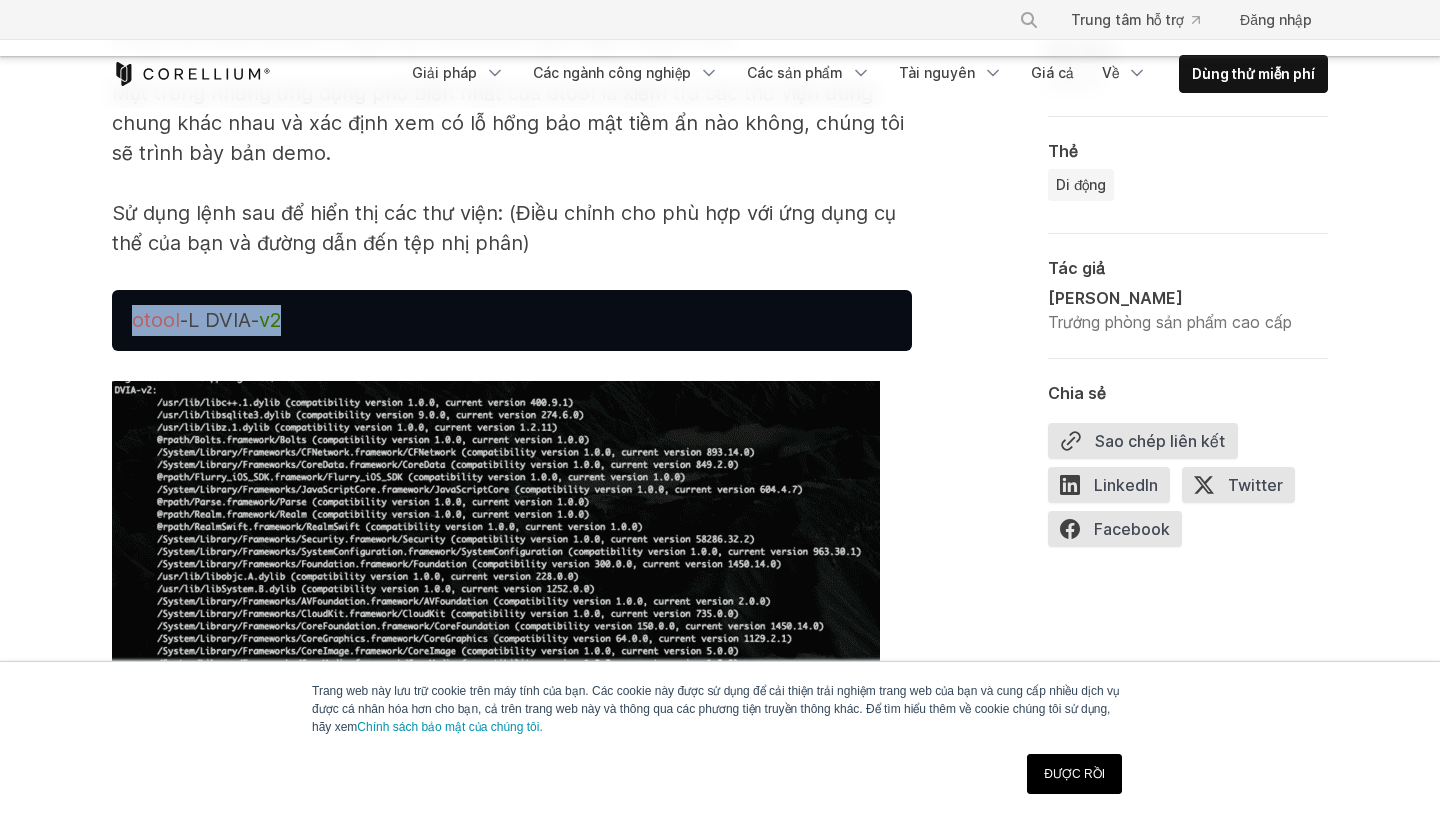 drag, startPoint x: 128, startPoint y: 294, endPoint x: 310, endPoint y: 289, distance: 182.06866 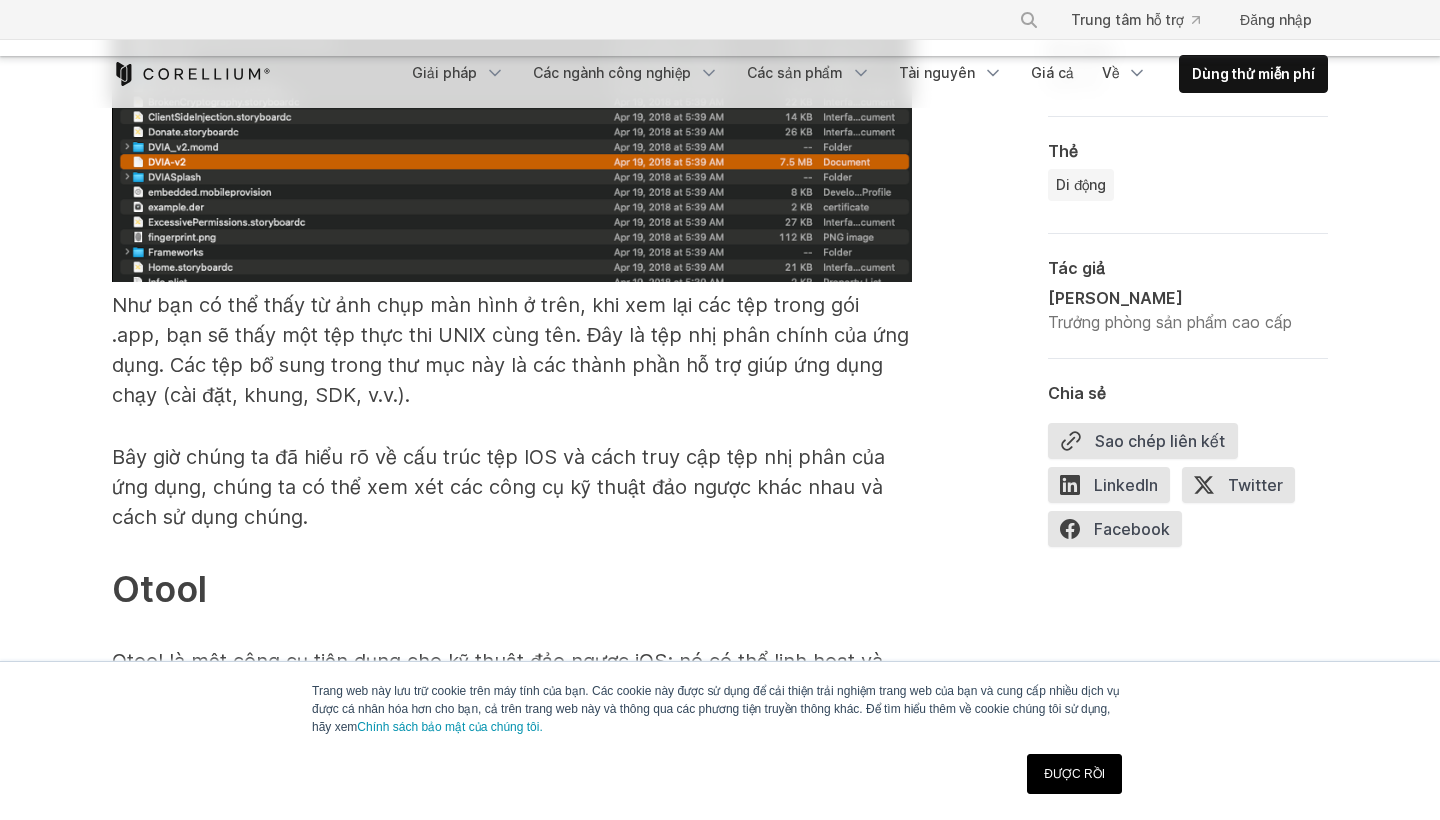 scroll, scrollTop: 4246, scrollLeft: 0, axis: vertical 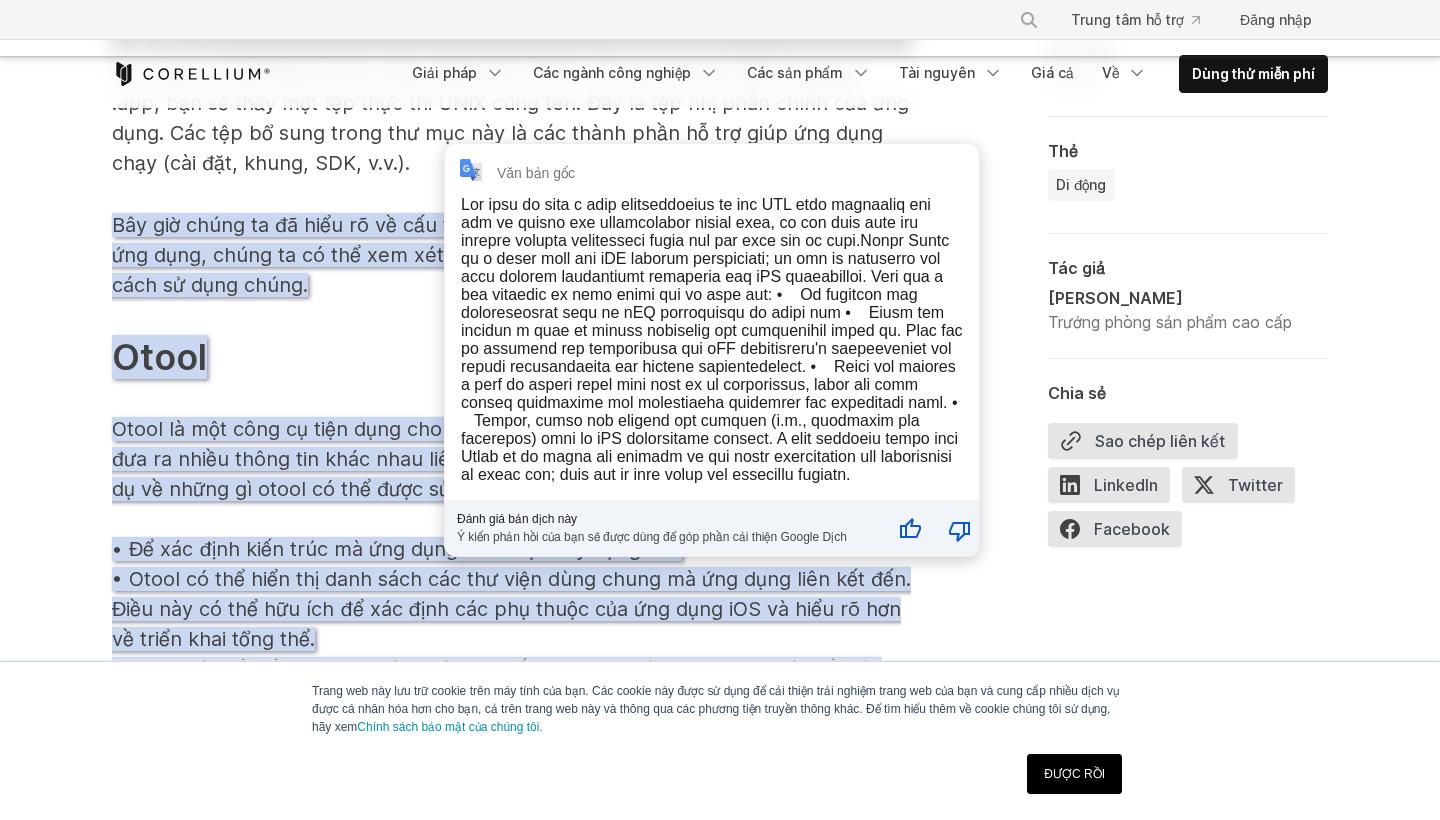click on "Bây giờ chúng ta đã hiểu rõ về cấu trúc tệp IOS và cách truy cập tệp nhị phân của ứng dụng, chúng ta có thể xem xét các công cụ kỹ thuật đảo ngược khác nhau và cách sử dụng chúng." at bounding box center (498, 255) 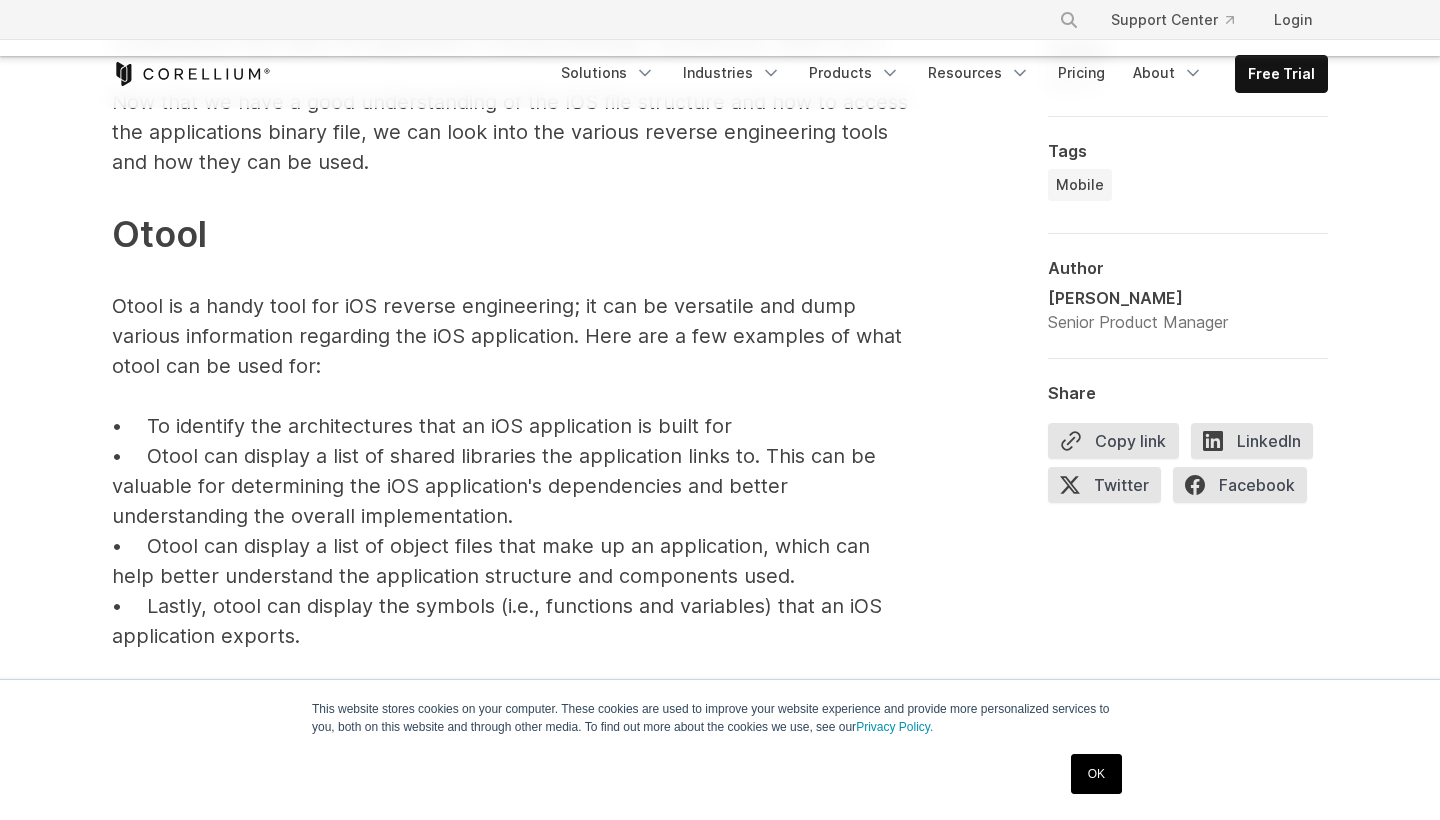 click on "Now that we have a good understanding of the IOS file structure and how to access the applications binary file, we can look into the various reverse engineering tools and how they can be used. Otool
Otool is a handy tool for iOS reverse engineering; it can be versatile and dump various information regarding the iOS application. Here are a few examples of what otool can be used for:
•    To identify the architectures that an iOS application is built for
•    Otool can display a list of shared libraries the application links to. This can be valuable for determining the iOS application's dependencies and better understanding the overall implementation.
•    Otool can display a list of object files that make up an application, which can help better understand the application structure and components used.
•    Lastly, otool can display the symbols (i.e., functions and variables) that an iOS application exports." at bounding box center (512, 414) 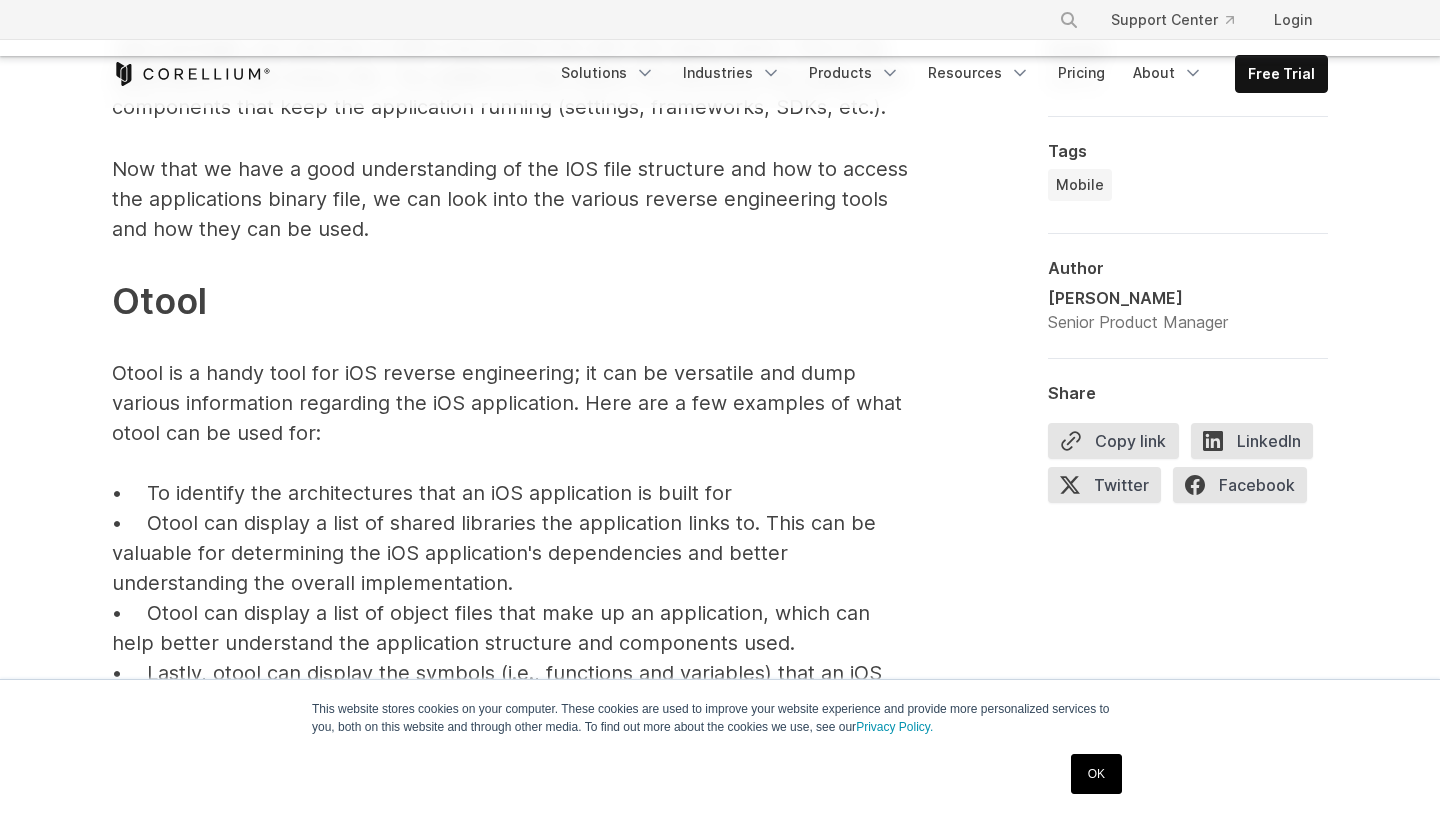scroll, scrollTop: 4240, scrollLeft: 0, axis: vertical 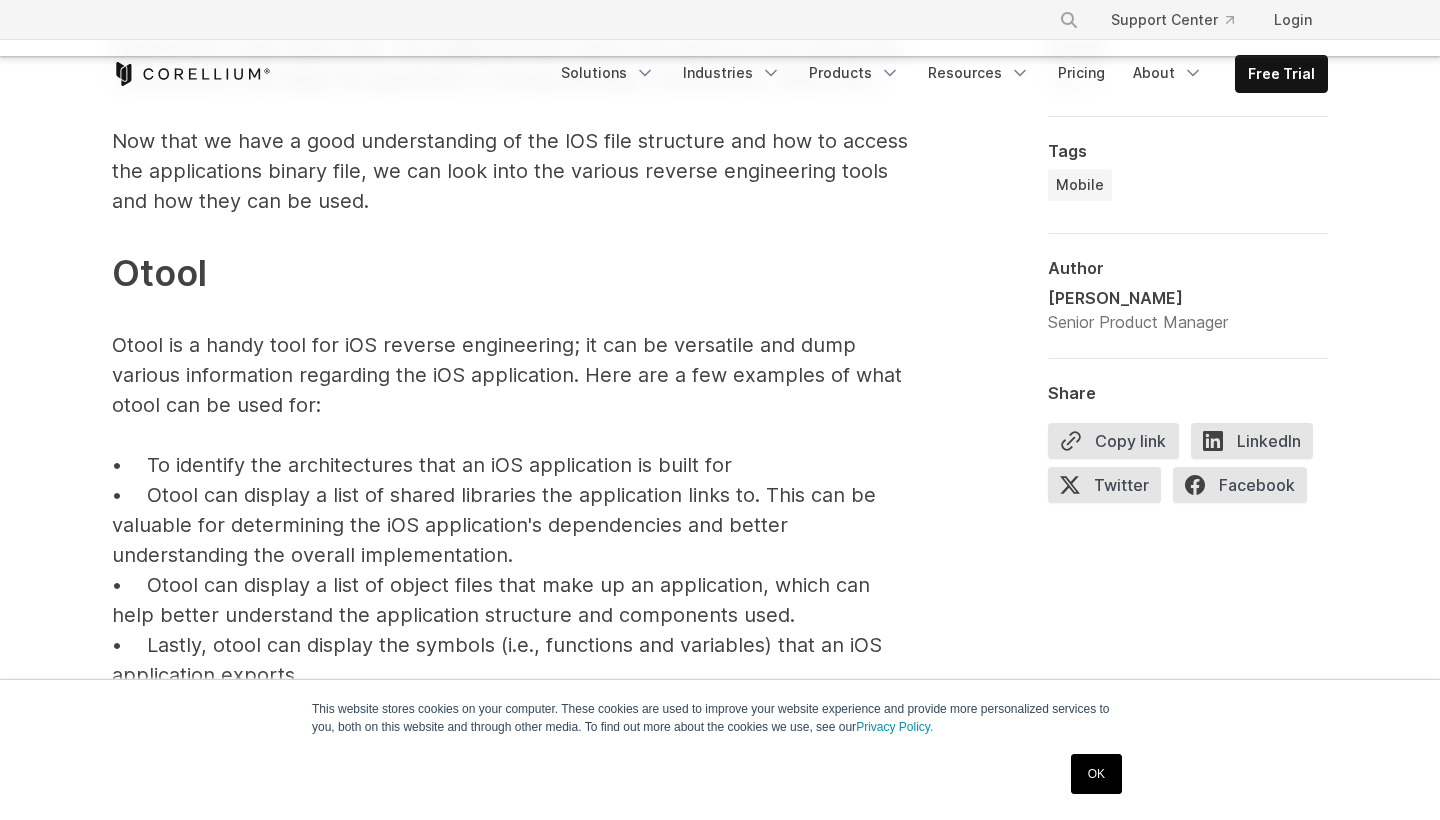 click on "Now that we have a good understanding of the IOS file structure and how to access the applications binary file, we can look into the various reverse engineering tools and how they can be used. Otool
Otool is a handy tool for iOS reverse engineering; it can be versatile and dump various information regarding the iOS application. Here are a few examples of what otool can be used for:
•    To identify the architectures that an iOS application is built for
•    Otool can display a list of shared libraries the application links to. This can be valuable for determining the iOS application's dependencies and better understanding the overall implementation.
•    Otool can display a list of object files that make up an application, which can help better understand the application structure and components used.
•    Lastly, otool can display the symbols (i.e., functions and variables) that an iOS application exports." at bounding box center (512, 453) 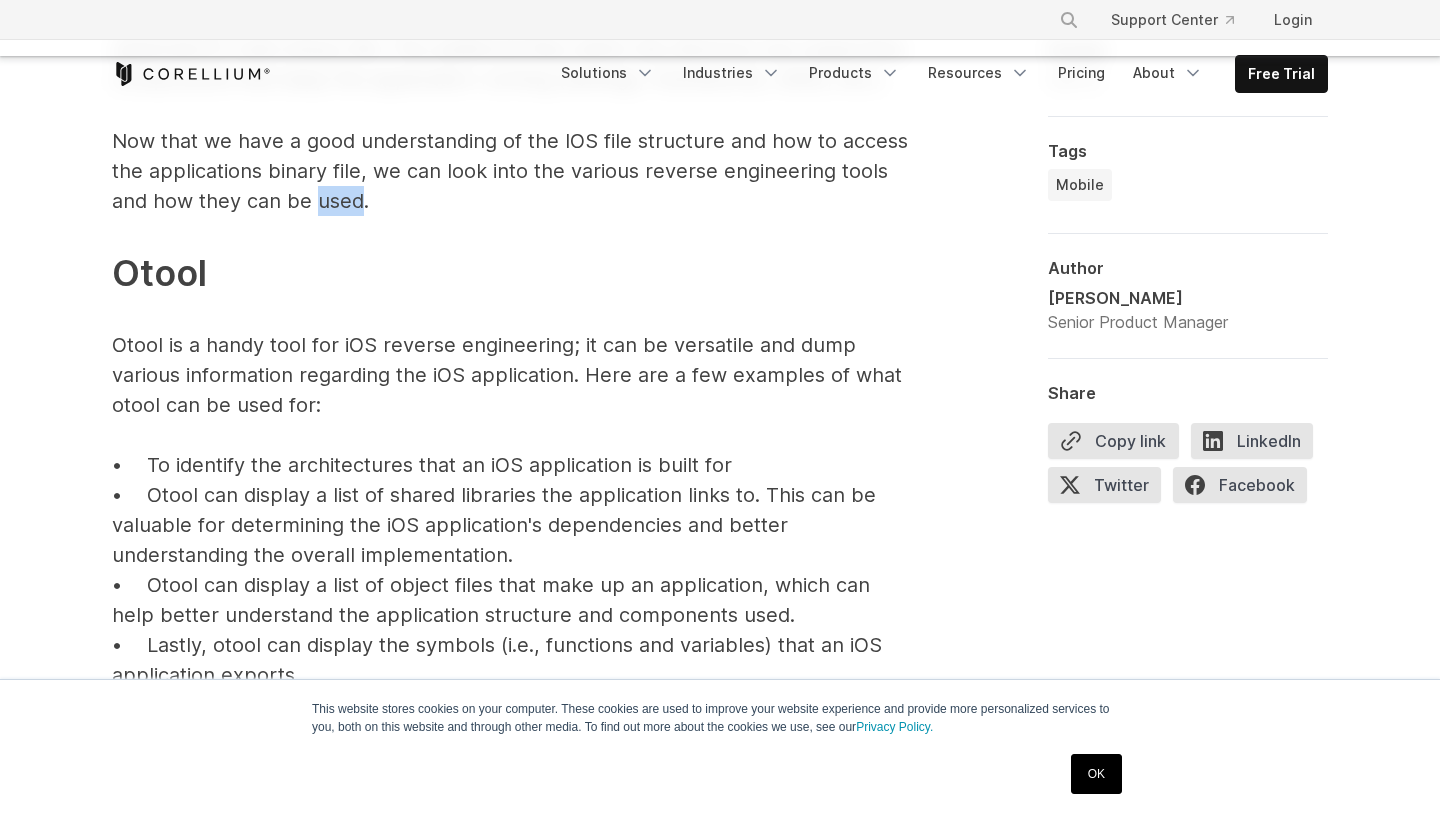 click on "Now that we have a good understanding of the IOS file structure and how to access the applications binary file, we can look into the various reverse engineering tools and how they can be used. Otool
Otool is a handy tool for iOS reverse engineering; it can be versatile and dump various information regarding the iOS application. Here are a few examples of what otool can be used for:
•    To identify the architectures that an iOS application is built for
•    Otool can display a list of shared libraries the application links to. This can be valuable for determining the iOS application's dependencies and better understanding the overall implementation.
•    Otool can display a list of object files that make up an application, which can help better understand the application structure and components used.
•    Lastly, otool can display the symbols (i.e., functions and variables) that an iOS application exports." at bounding box center [512, 453] 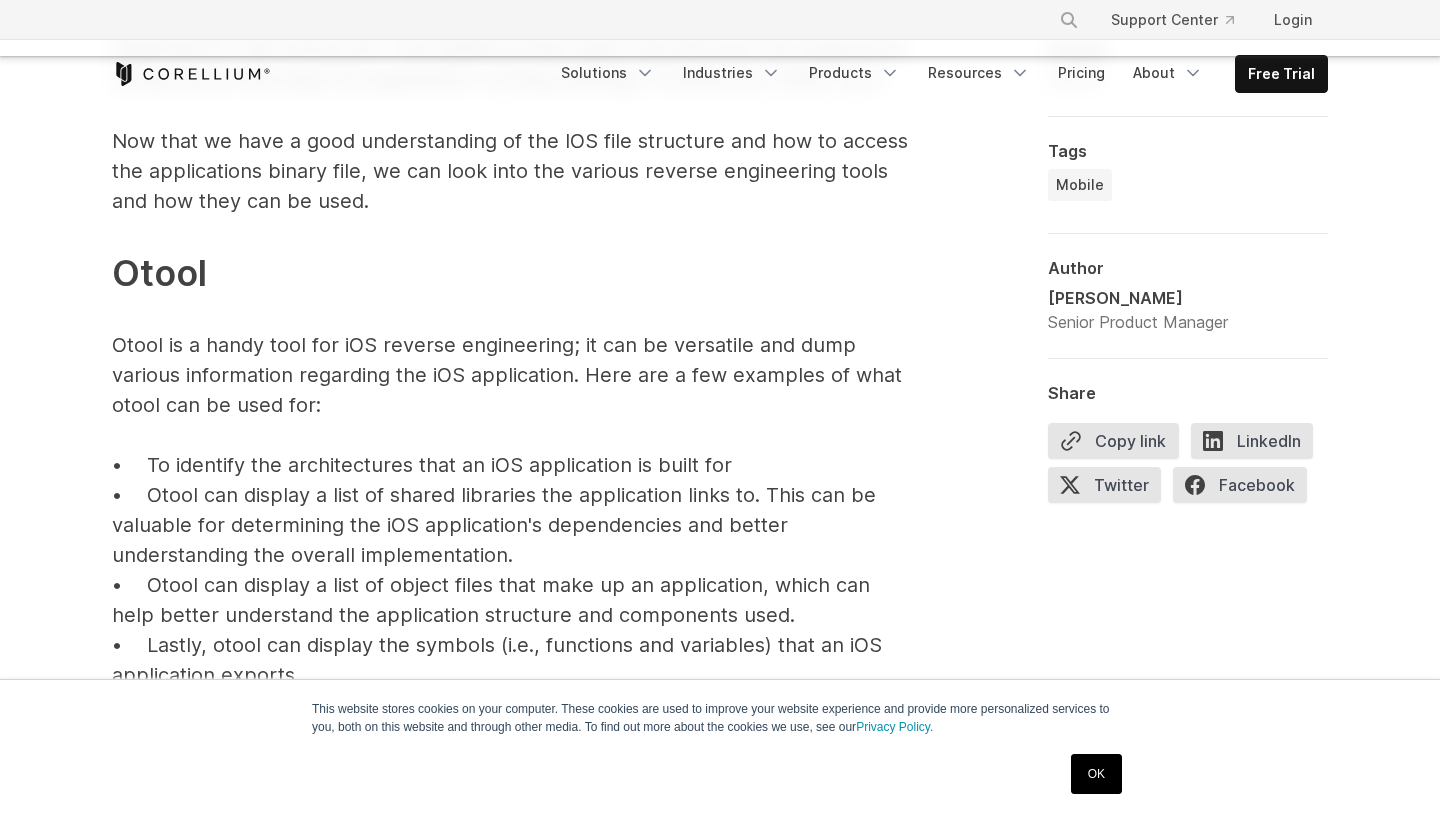 click on "Now that we have a good understanding of the IOS file structure and how to access the applications binary file, we can look into the various reverse engineering tools and how they can be used. Otool
Otool is a handy tool for iOS reverse engineering; it can be versatile and dump various information regarding the iOS application. Here are a few examples of what otool can be used for:
•    To identify the architectures that an iOS application is built for
•    Otool can display a list of shared libraries the application links to. This can be valuable for determining the iOS application's dependencies and better understanding the overall implementation.
•    Otool can display a list of object files that make up an application, which can help better understand the application structure and components used.
•    Lastly, otool can display the symbols (i.e., functions and variables) that an iOS application exports." at bounding box center [512, 453] 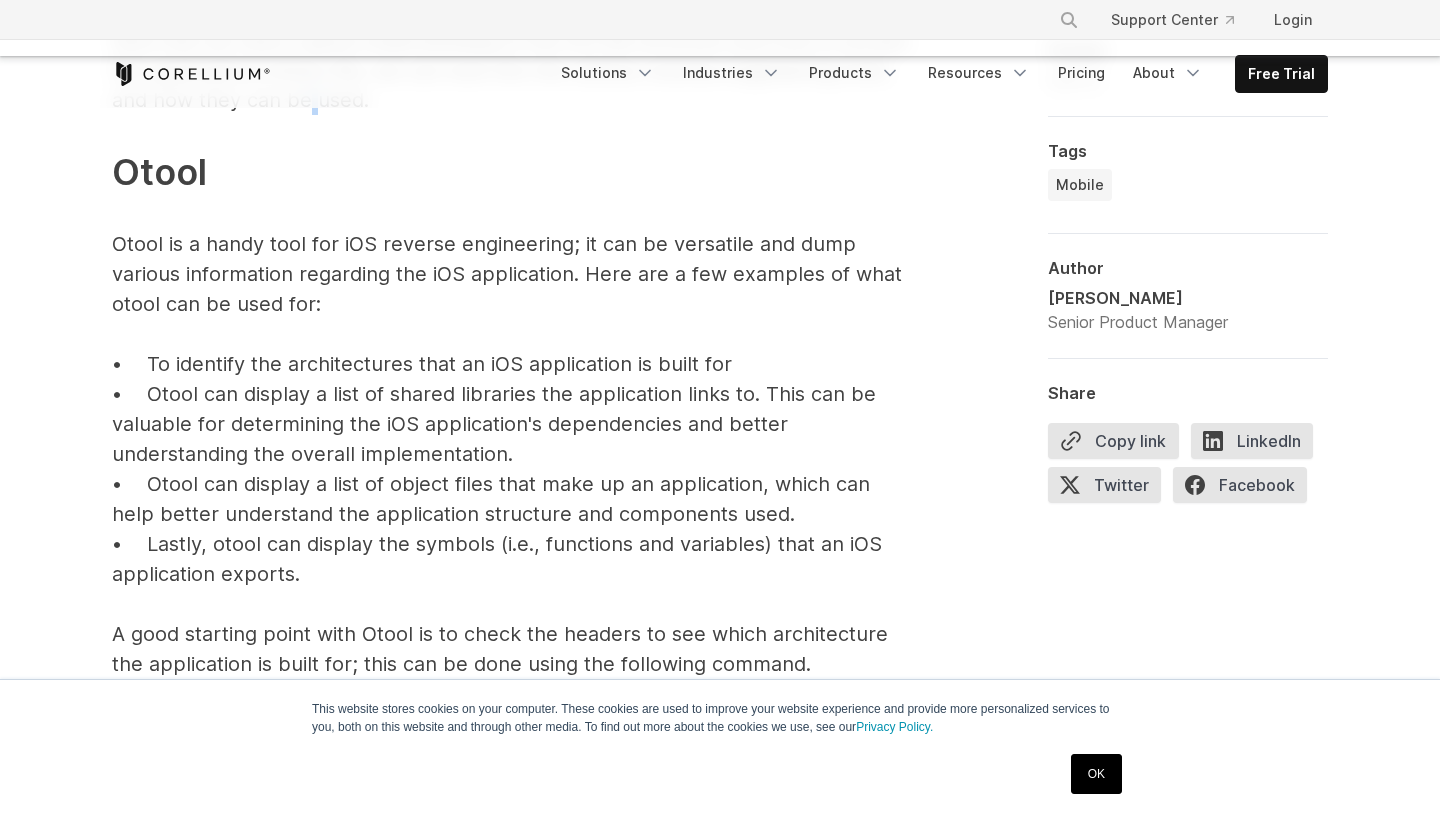 scroll, scrollTop: 4342, scrollLeft: 0, axis: vertical 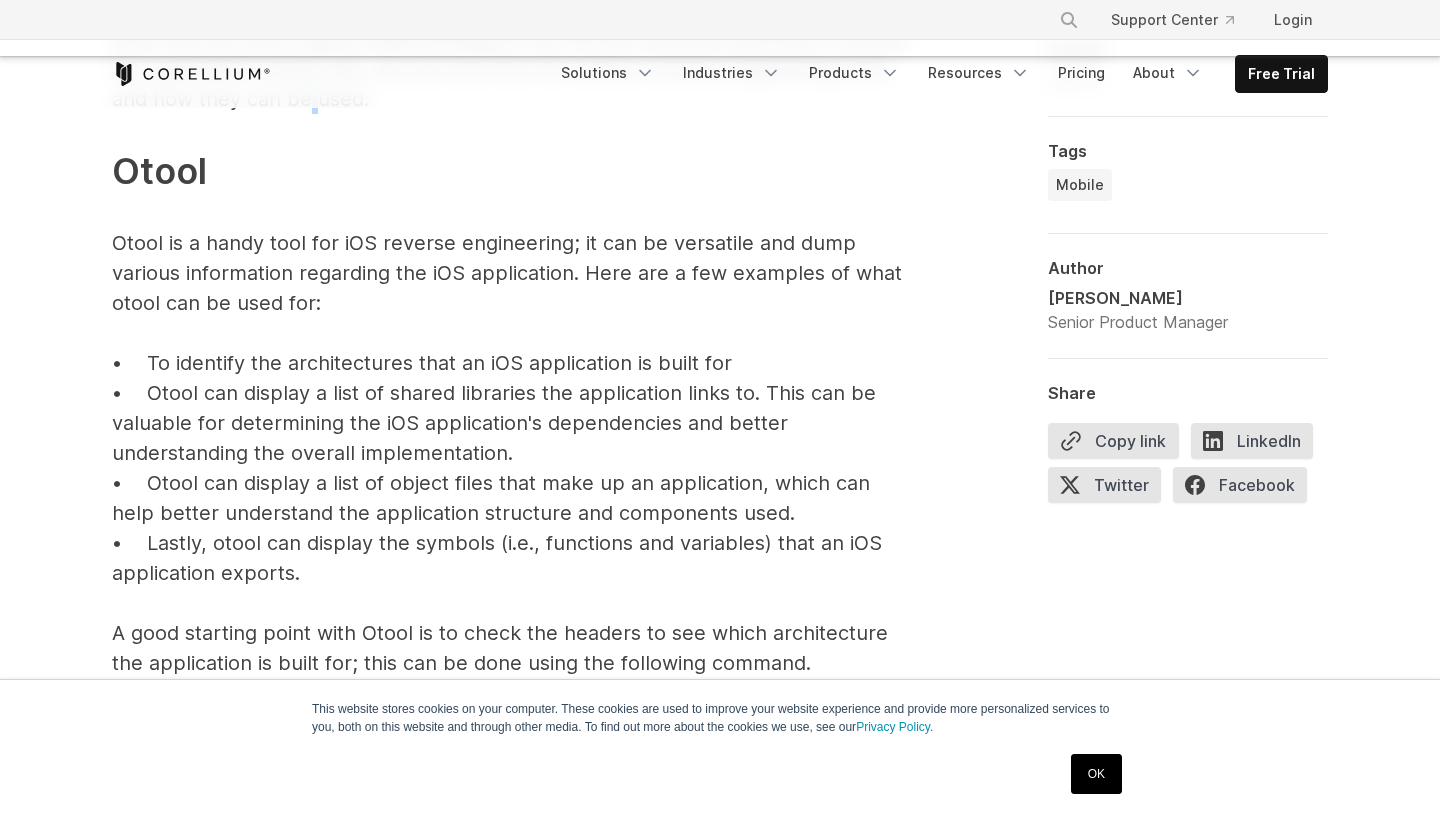 click on "Now that we have a good understanding of the IOS file structure and how to access the applications binary file, we can look into the various reverse engineering tools and how they can be used. Otool
Otool is a handy tool for iOS reverse engineering; it can be versatile and dump various information regarding the iOS application. Here are a few examples of what otool can be used for:
•    To identify the architectures that an iOS application is built for
•    Otool can display a list of shared libraries the application links to. This can be valuable for determining the iOS application's dependencies and better understanding the overall implementation.
•    Otool can display a list of object files that make up an application, which can help better understand the application structure and components used.
•    Lastly, otool can display the symbols (i.e., functions and variables) that an iOS application exports." at bounding box center (512, 351) 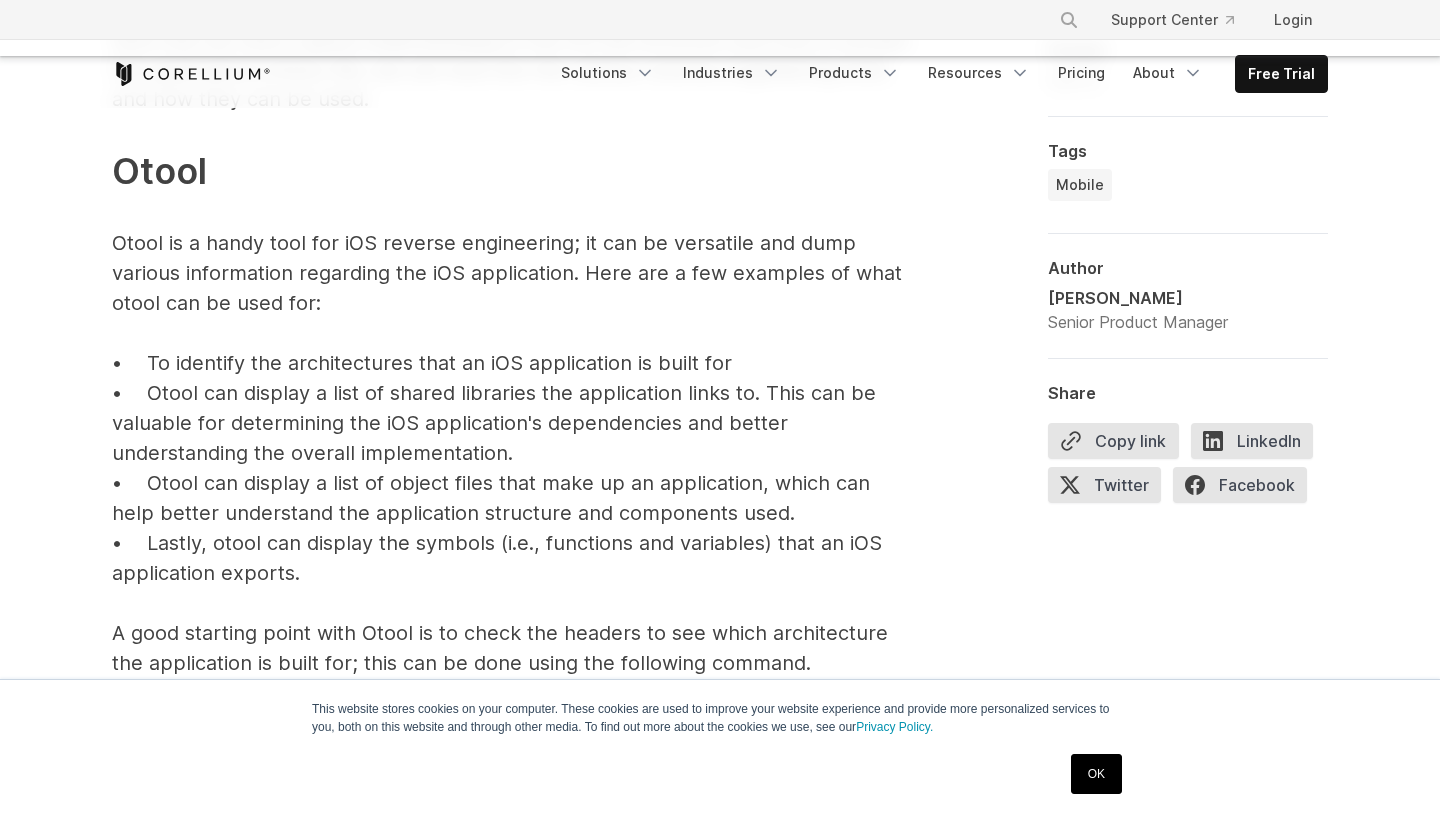 click on "Now that we have a good understanding of the IOS file structure and how to access the applications binary file, we can look into the various reverse engineering tools and how they can be used. Otool
Otool is a handy tool for iOS reverse engineering; it can be versatile and dump various information regarding the iOS application. Here are a few examples of what otool can be used for:
•    To identify the architectures that an iOS application is built for
•    Otool can display a list of shared libraries the application links to. This can be valuable for determining the iOS application's dependencies and better understanding the overall implementation.
•    Otool can display a list of object files that make up an application, which can help better understand the application structure and components used.
•    Lastly, otool can display the symbols (i.e., functions and variables) that an iOS application exports." at bounding box center (512, 351) 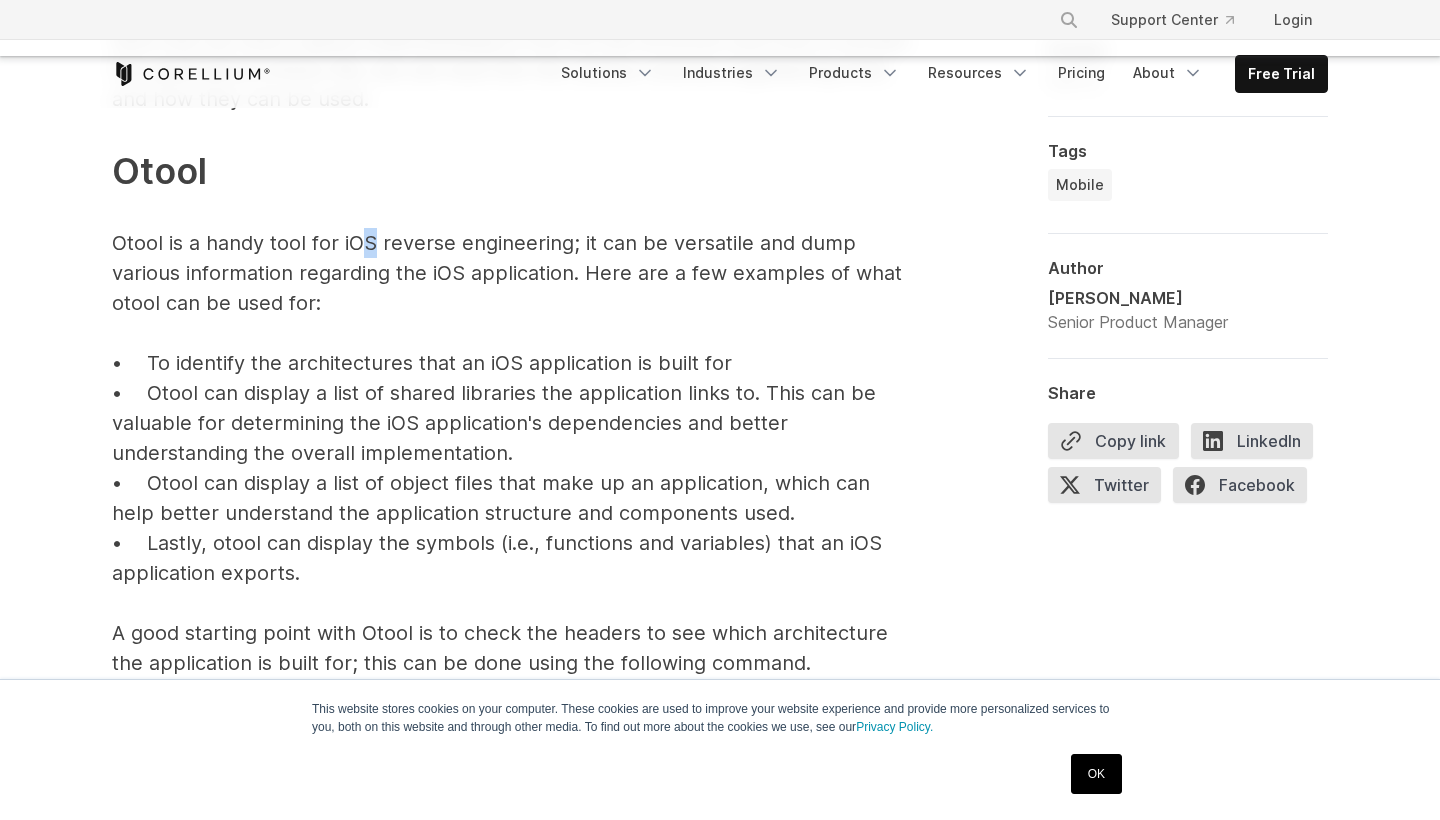 click on "Now that we have a good understanding of the IOS file structure and how to access the applications binary file, we can look into the various reverse engineering tools and how they can be used. Otool
Otool is a handy tool for iOS reverse engineering; it can be versatile and dump various information regarding the iOS application. Here are a few examples of what otool can be used for:
•    To identify the architectures that an iOS application is built for
•    Otool can display a list of shared libraries the application links to. This can be valuable for determining the iOS application's dependencies and better understanding the overall implementation.
•    Otool can display a list of object files that make up an application, which can help better understand the application structure and components used.
•    Lastly, otool can display the symbols (i.e., functions and variables) that an iOS application exports." at bounding box center (512, 351) 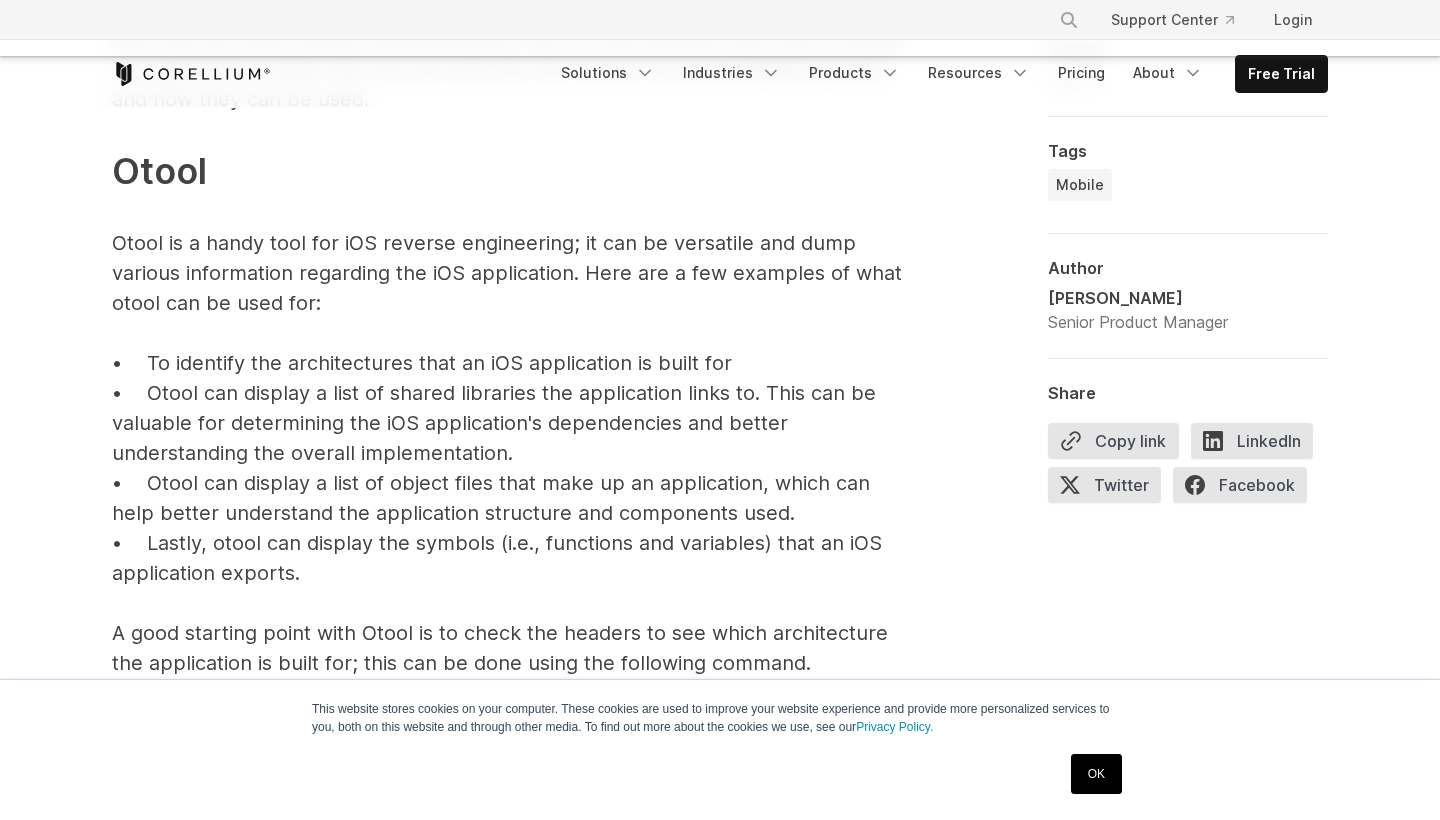 click on "Now that we have a good understanding of the IOS file structure and how to access the applications binary file, we can look into the various reverse engineering tools and how they can be used. Otool
Otool is a handy tool for iOS reverse engineering; it can be versatile and dump various information regarding the iOS application. Here are a few examples of what otool can be used for:
•    To identify the architectures that an iOS application is built for
•    Otool can display a list of shared libraries the application links to. This can be valuable for determining the iOS application's dependencies and better understanding the overall implementation.
•    Otool can display a list of object files that make up an application, which can help better understand the application structure and components used.
•    Lastly, otool can display the symbols (i.e., functions and variables) that an iOS application exports." at bounding box center (512, 351) 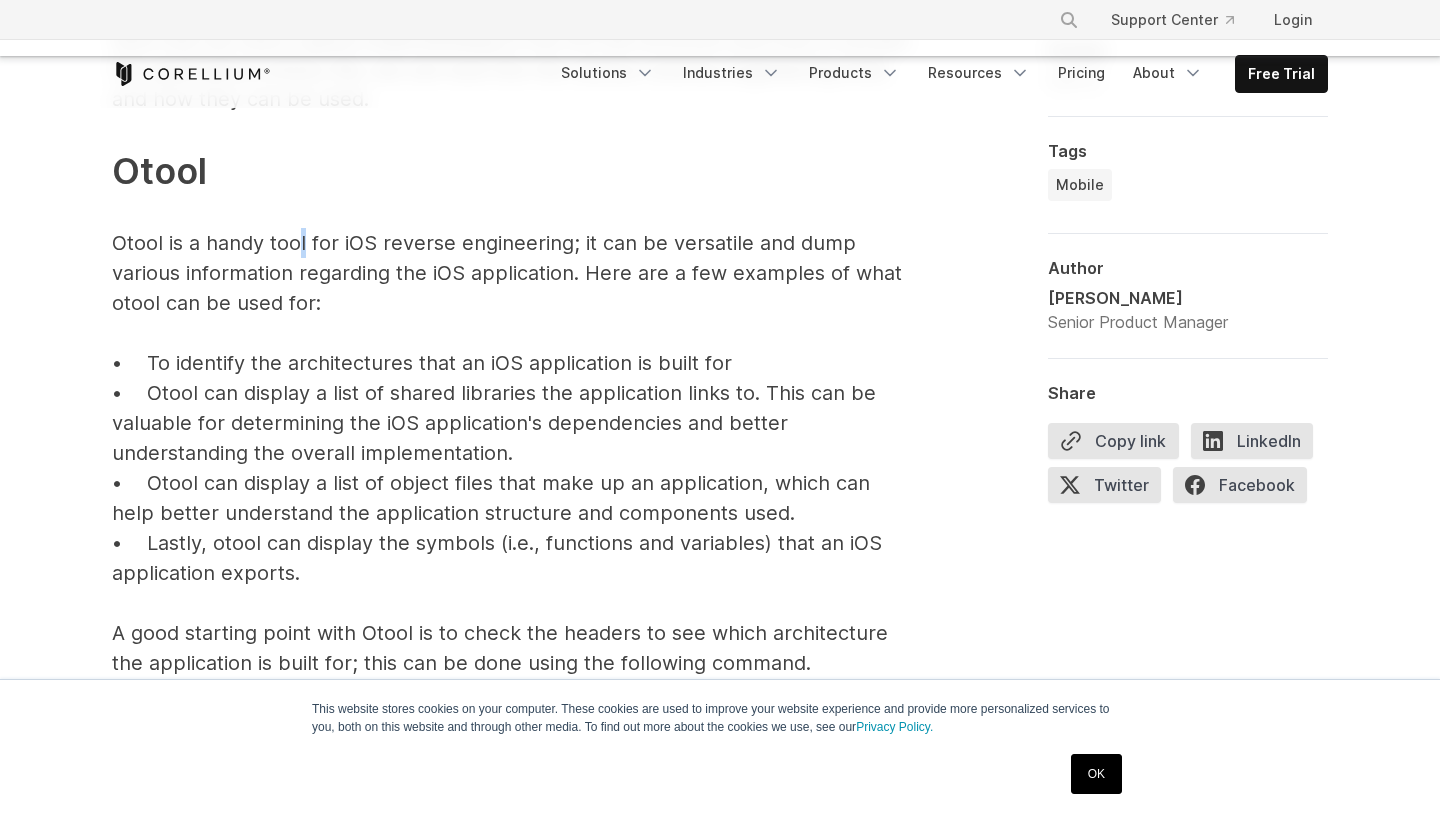 click on "Now that we have a good understanding of the IOS file structure and how to access the applications binary file, we can look into the various reverse engineering tools and how they can be used. Otool
Otool is a handy tool for iOS reverse engineering; it can be versatile and dump various information regarding the iOS application. Here are a few examples of what otool can be used for:
•    To identify the architectures that an iOS application is built for
•    Otool can display a list of shared libraries the application links to. This can be valuable for determining the iOS application's dependencies and better understanding the overall implementation.
•    Otool can display a list of object files that make up an application, which can help better understand the application structure and components used.
•    Lastly, otool can display the symbols (i.e., functions and variables) that an iOS application exports." at bounding box center (512, 351) 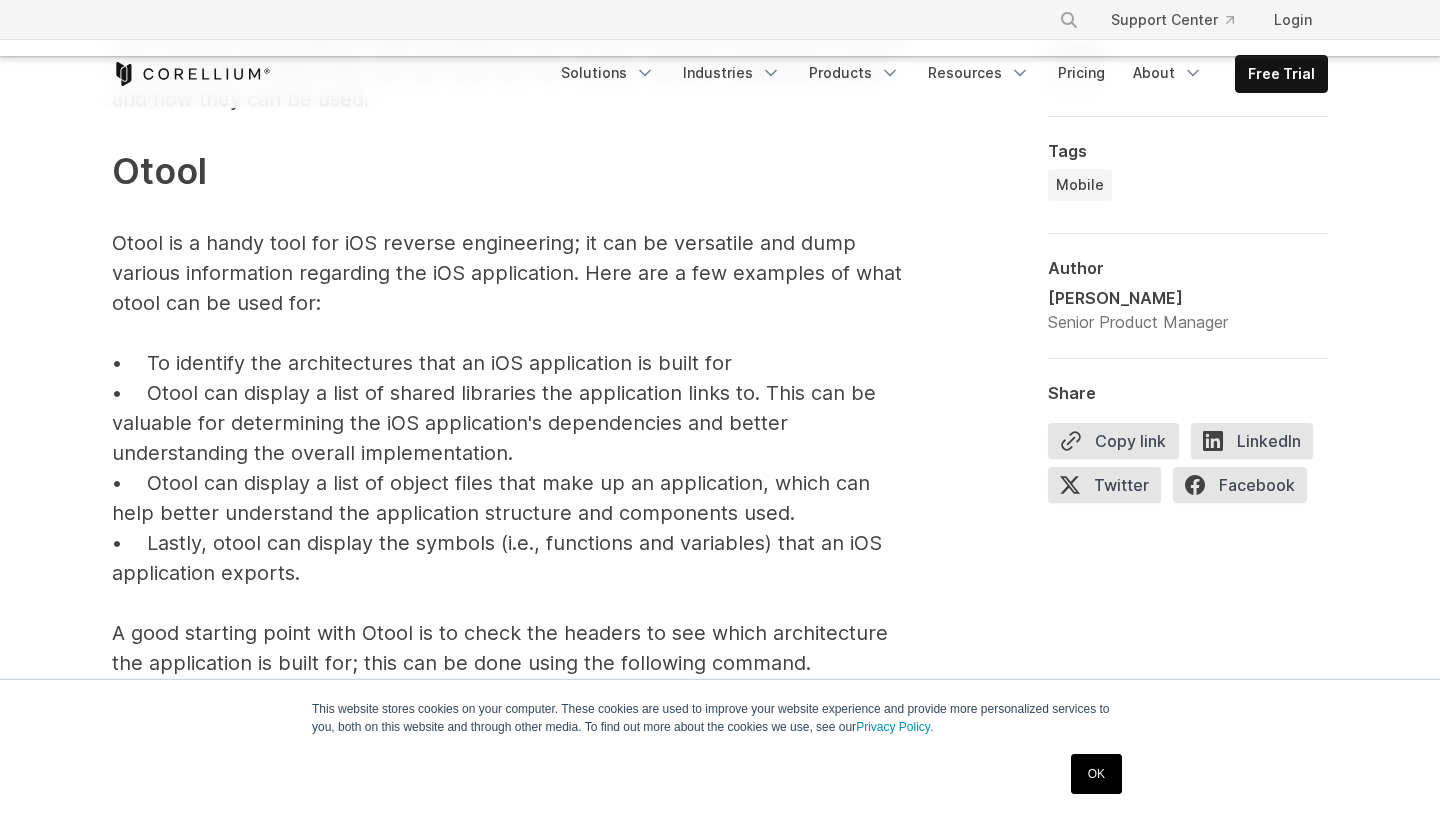 click on "Now that we have a good understanding of the IOS file structure and how to access the applications binary file, we can look into the various reverse engineering tools and how they can be used. Otool
Otool is a handy tool for iOS reverse engineering; it can be versatile and dump various information regarding the iOS application. Here are a few examples of what otool can be used for:
•    To identify the architectures that an iOS application is built for
•    Otool can display a list of shared libraries the application links to. This can be valuable for determining the iOS application's dependencies and better understanding the overall implementation.
•    Otool can display a list of object files that make up an application, which can help better understand the application structure and components used.
•    Lastly, otool can display the symbols (i.e., functions and variables) that an iOS application exports." at bounding box center (512, 351) 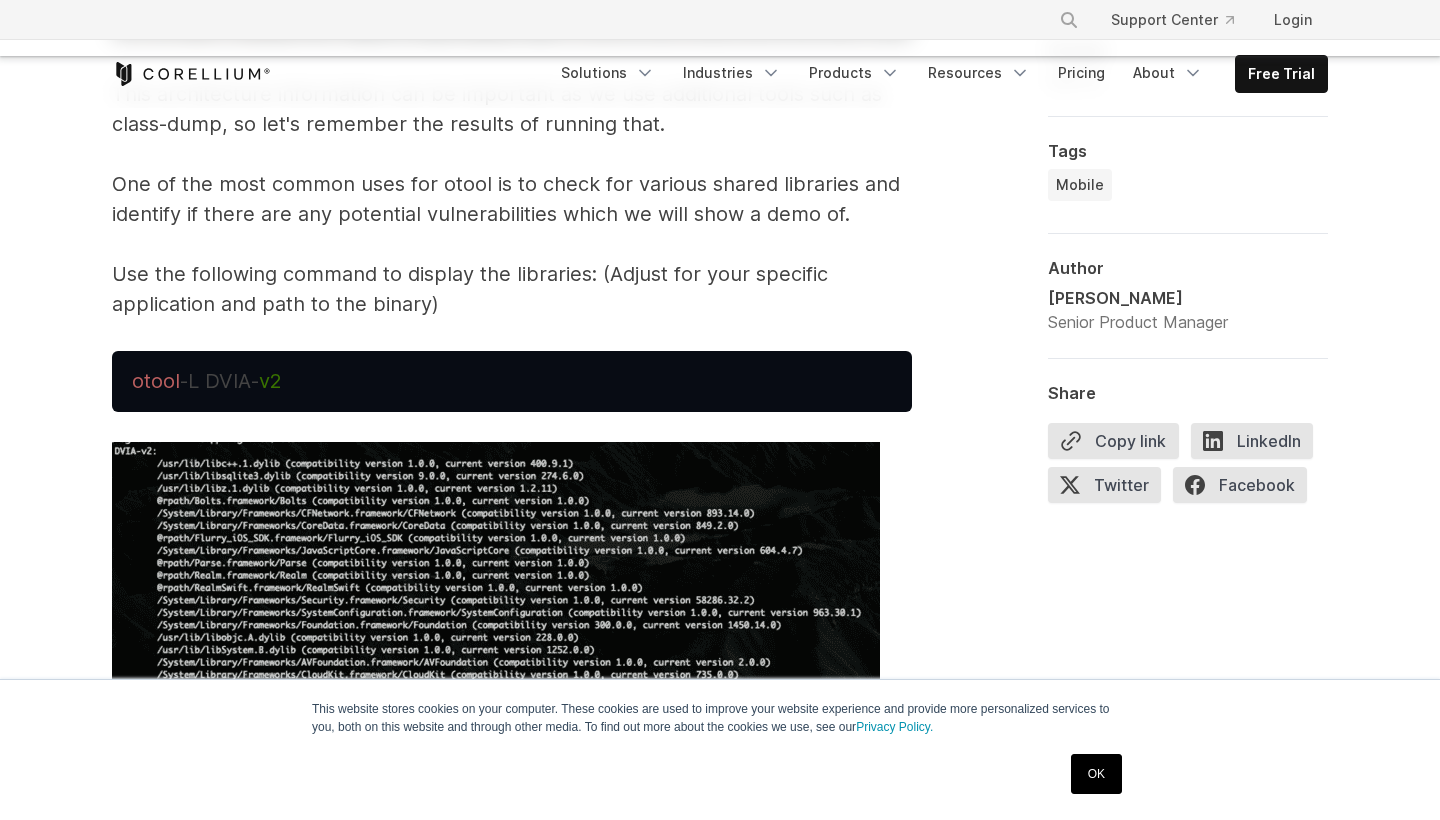 scroll, scrollTop: 5393, scrollLeft: 0, axis: vertical 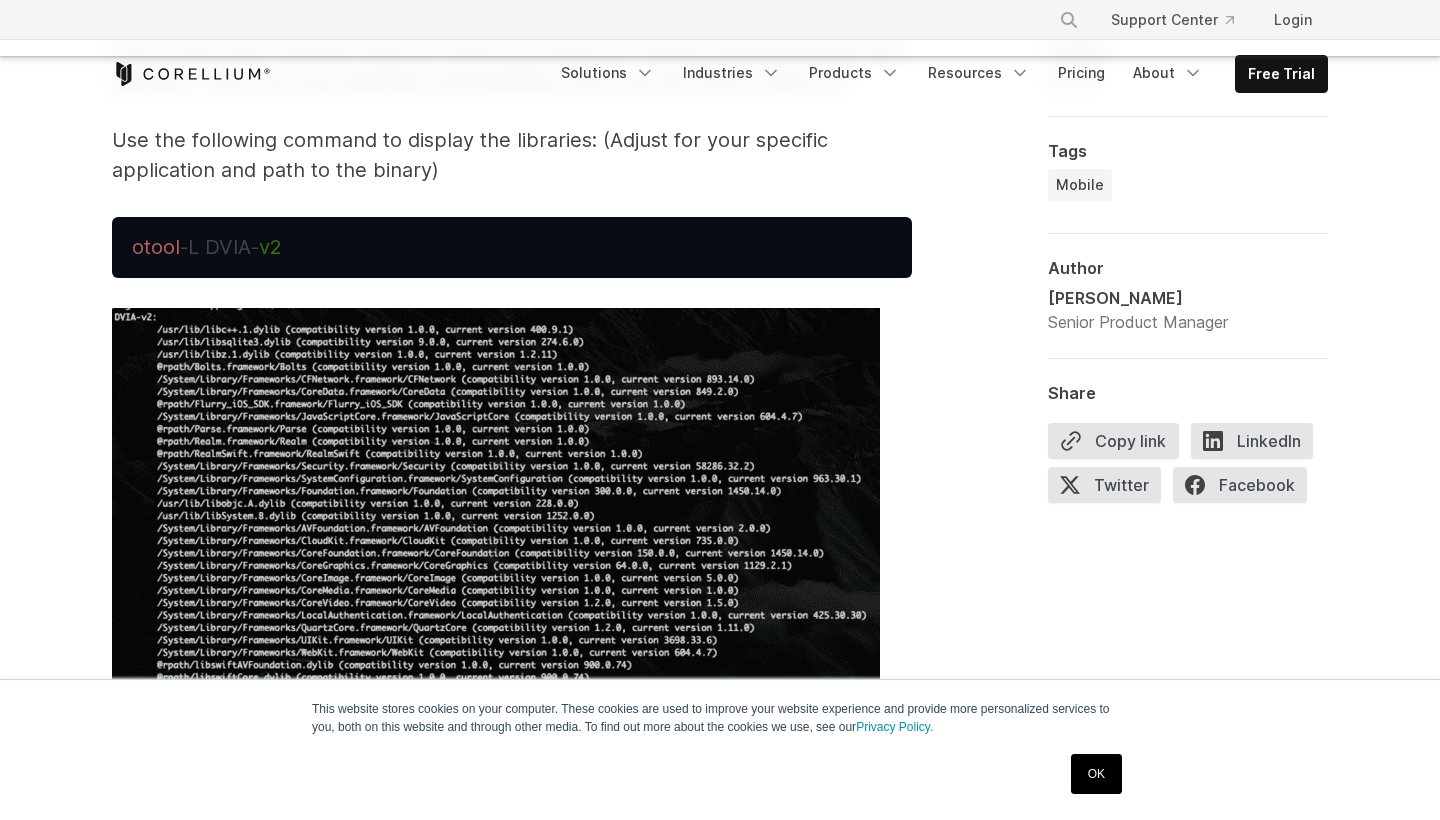 click on "Reverse Engineering iOS Apps iOS applications  are distributed as compiled binaries and are not readable by default. To reverse engineer an iOS application, the binary needs to be disassembled into a form that is easier to read and understand. This can be done using various tools, which we will look at in this blog post. These tools allow users to disassemble the binary and extract the source code for further analysis.
Once the source code has been extracted, it can be analyzed to understand how the application works and  identify potential vulnerabilities  or security weaknesses. It is also possible to modify the source code and recompile the app to bypass security controls or certain application functionality.
iOS Reverse Engineering Tools
Several tools can be used for reverse engineering iOS mobile apps. Some of the more popular ones include:
•     [DEMOGRAPHIC_DATA] :
•     IDA Pro" at bounding box center [512, 2172] 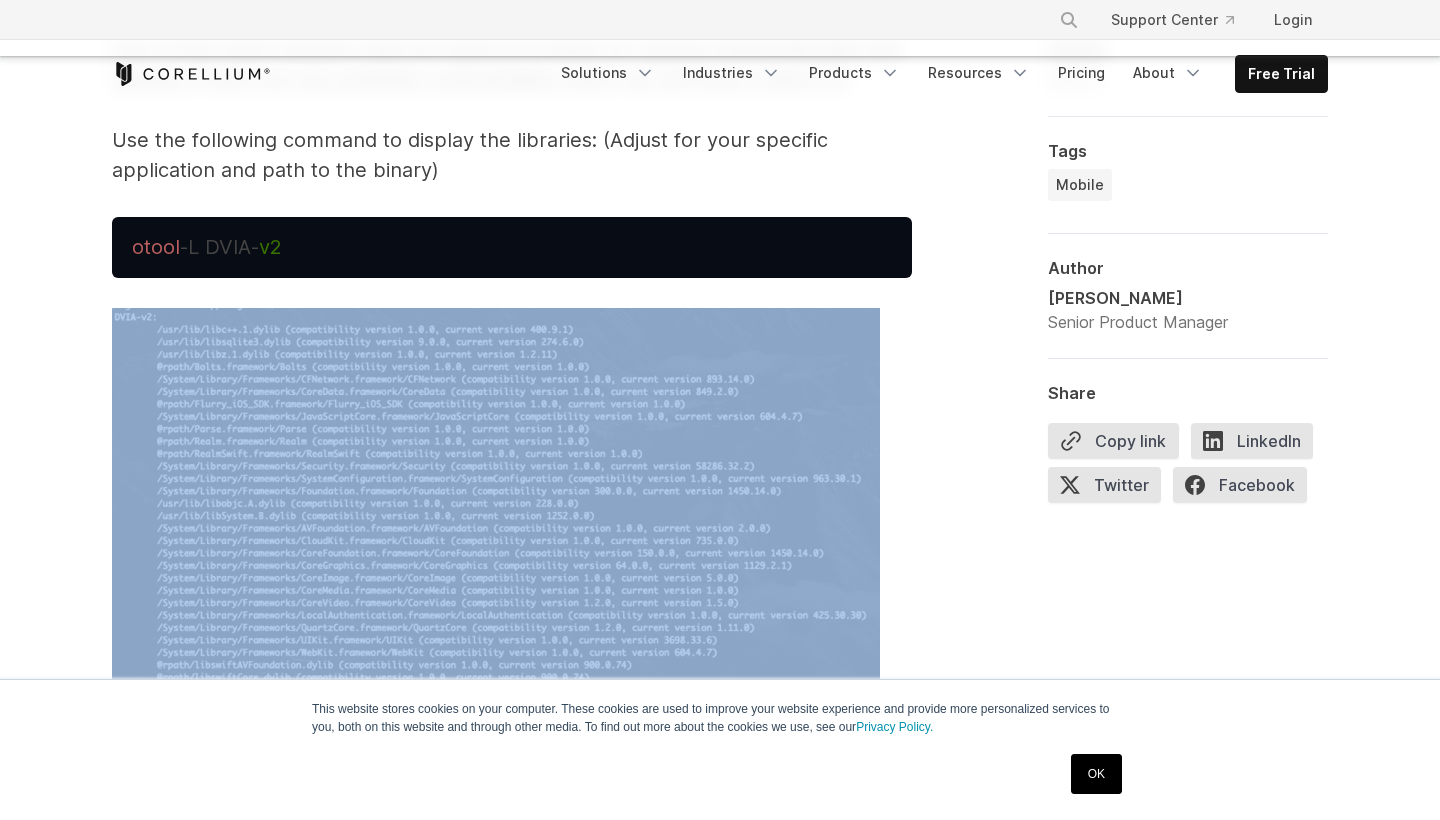click on "Reverse Engineering iOS Apps iOS applications  are distributed as compiled binaries and are not readable by default. To reverse engineer an iOS application, the binary needs to be disassembled into a form that is easier to read and understand. This can be done using various tools, which we will look at in this blog post. These tools allow users to disassemble the binary and extract the source code for further analysis.
Once the source code has been extracted, it can be analyzed to understand how the application works and  identify potential vulnerabilities  or security weaknesses. It is also possible to modify the source code and recompile the app to bypass security controls or certain application functionality.
iOS Reverse Engineering Tools
Several tools can be used for reverse engineering iOS mobile apps. Some of the more popular ones include:
•     [DEMOGRAPHIC_DATA] :
•     IDA Pro" at bounding box center (512, 2172) 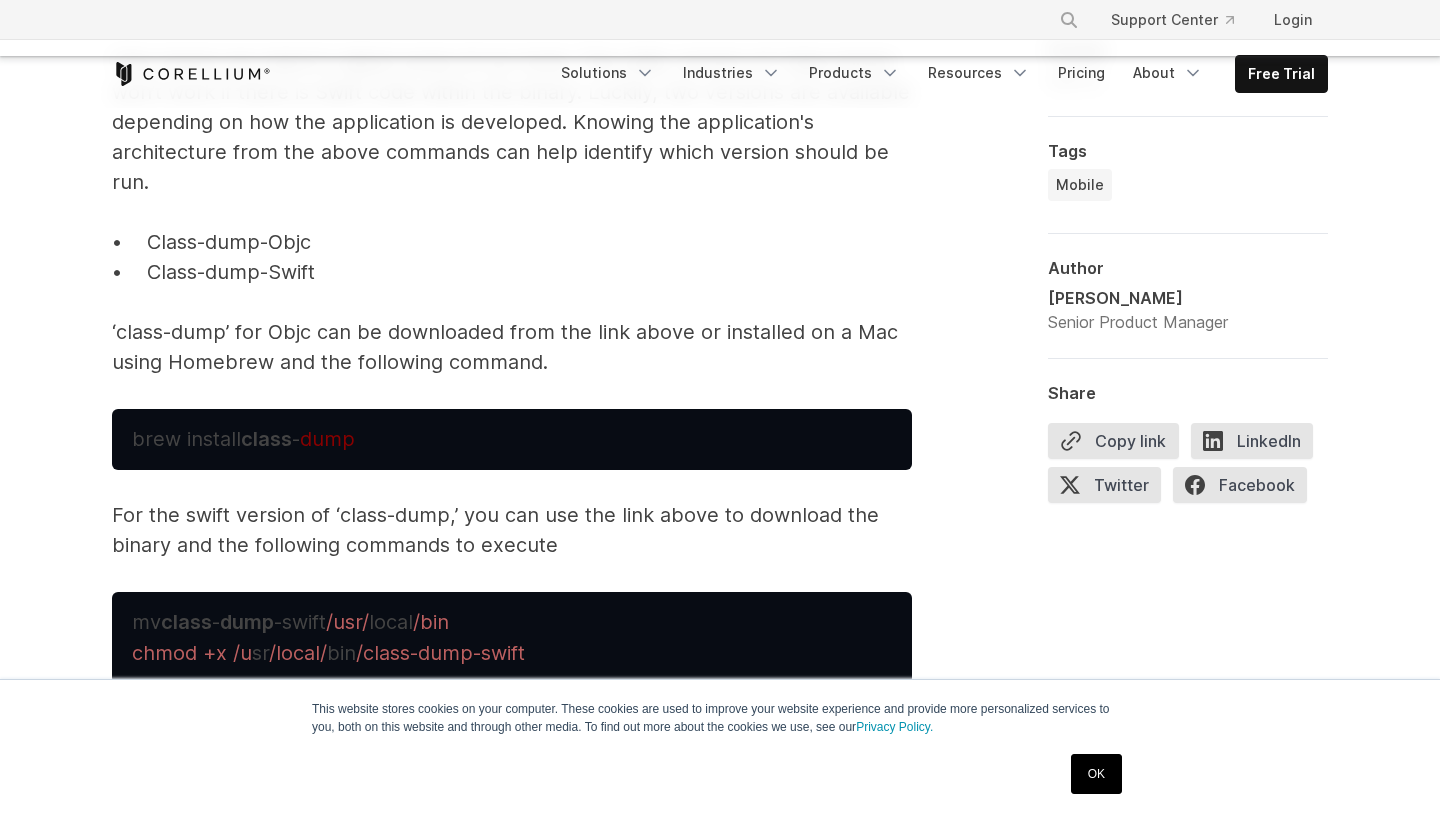 scroll, scrollTop: 6636, scrollLeft: 0, axis: vertical 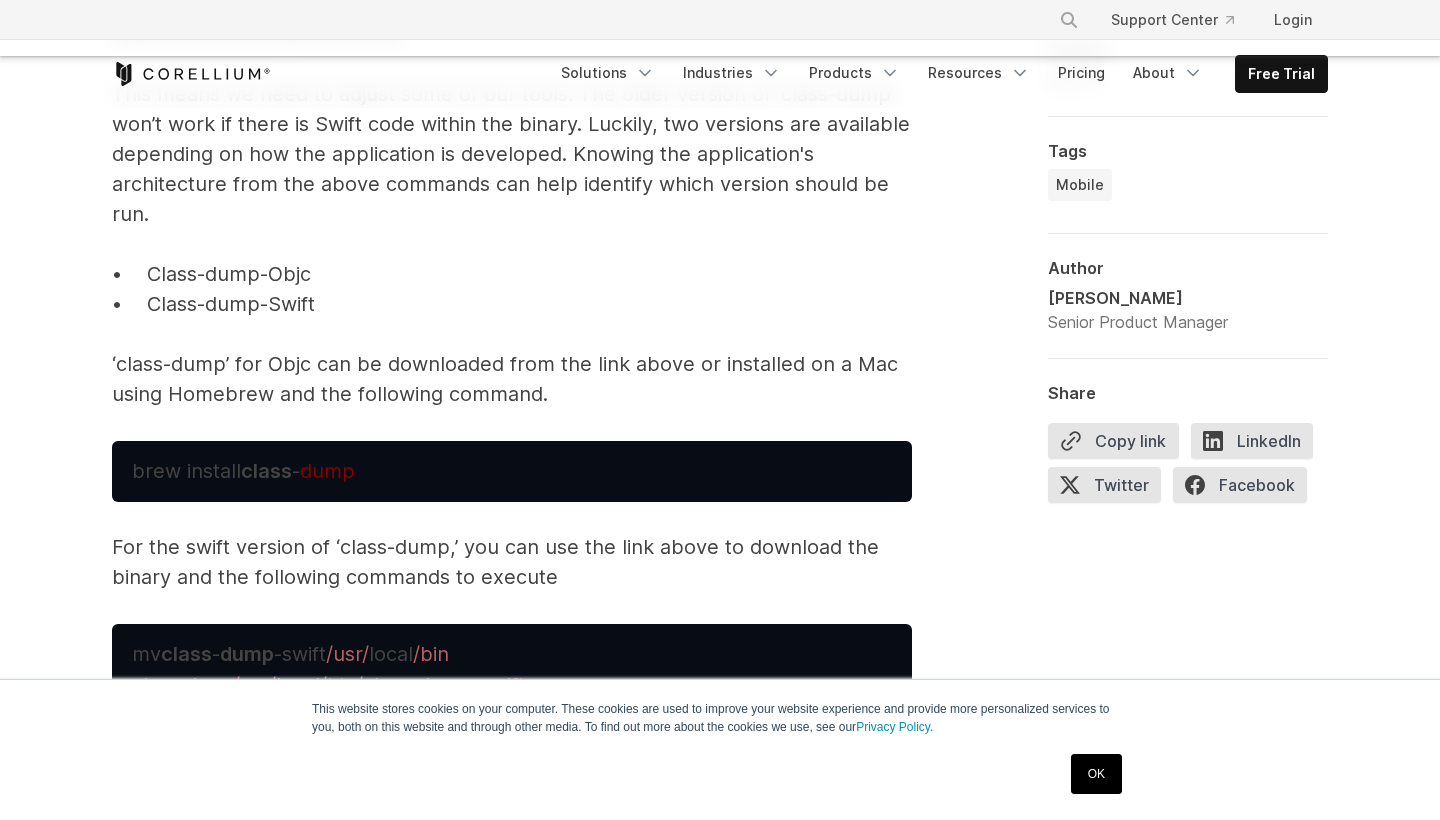 click on "brew install  class -" at bounding box center [216, 471] 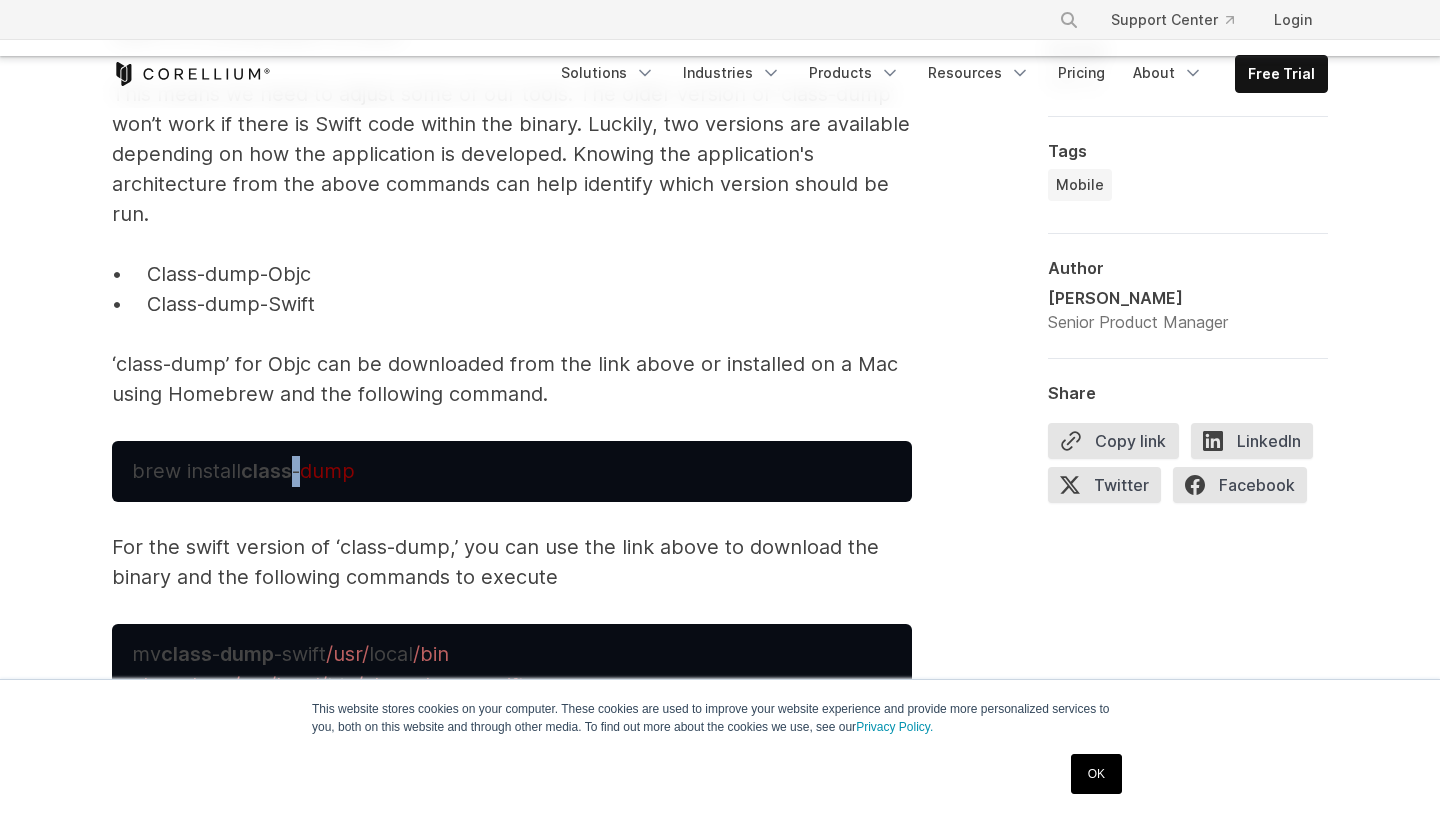 click on "brew install  class -" at bounding box center (216, 471) 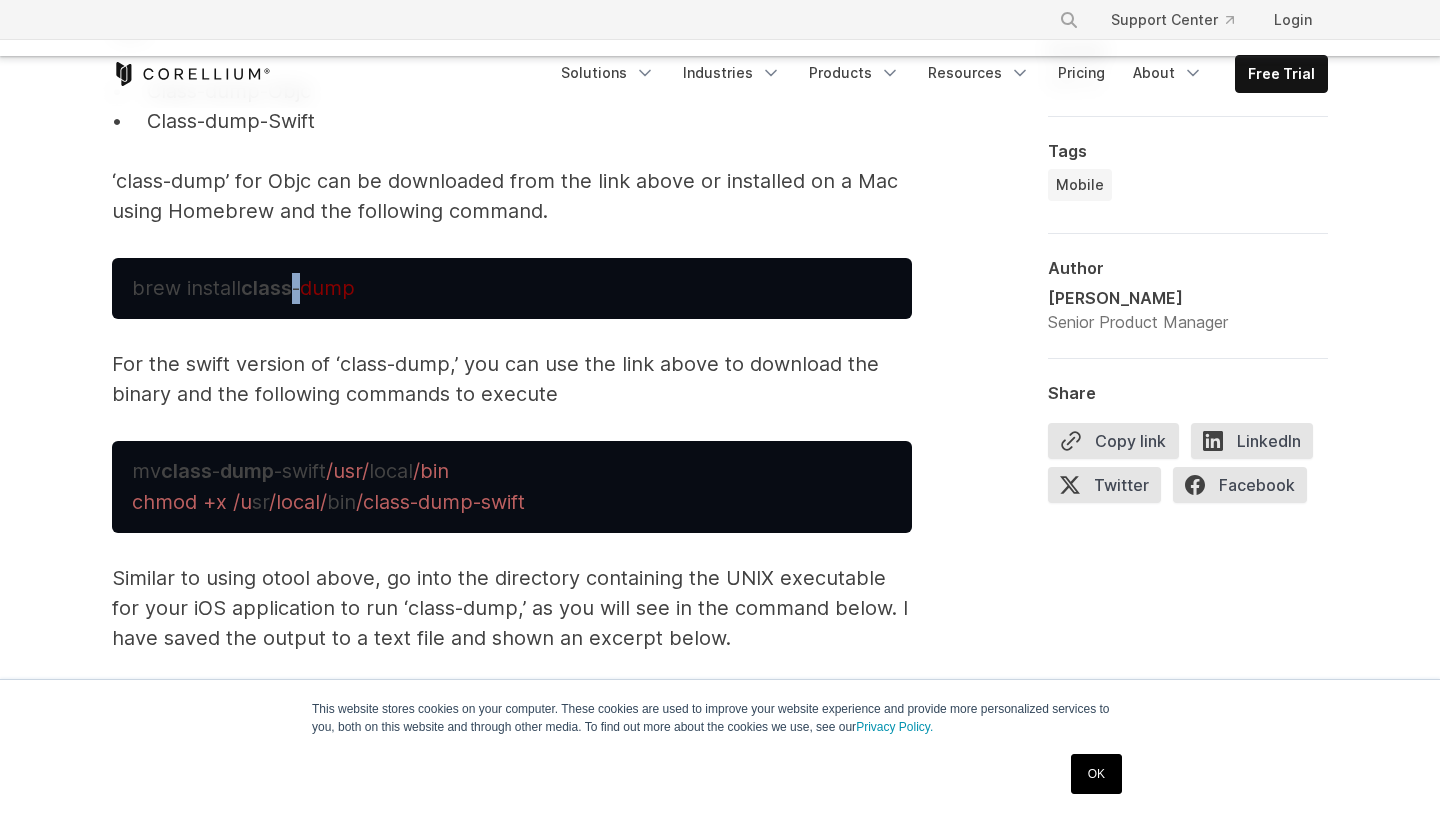 scroll, scrollTop: 6816, scrollLeft: 0, axis: vertical 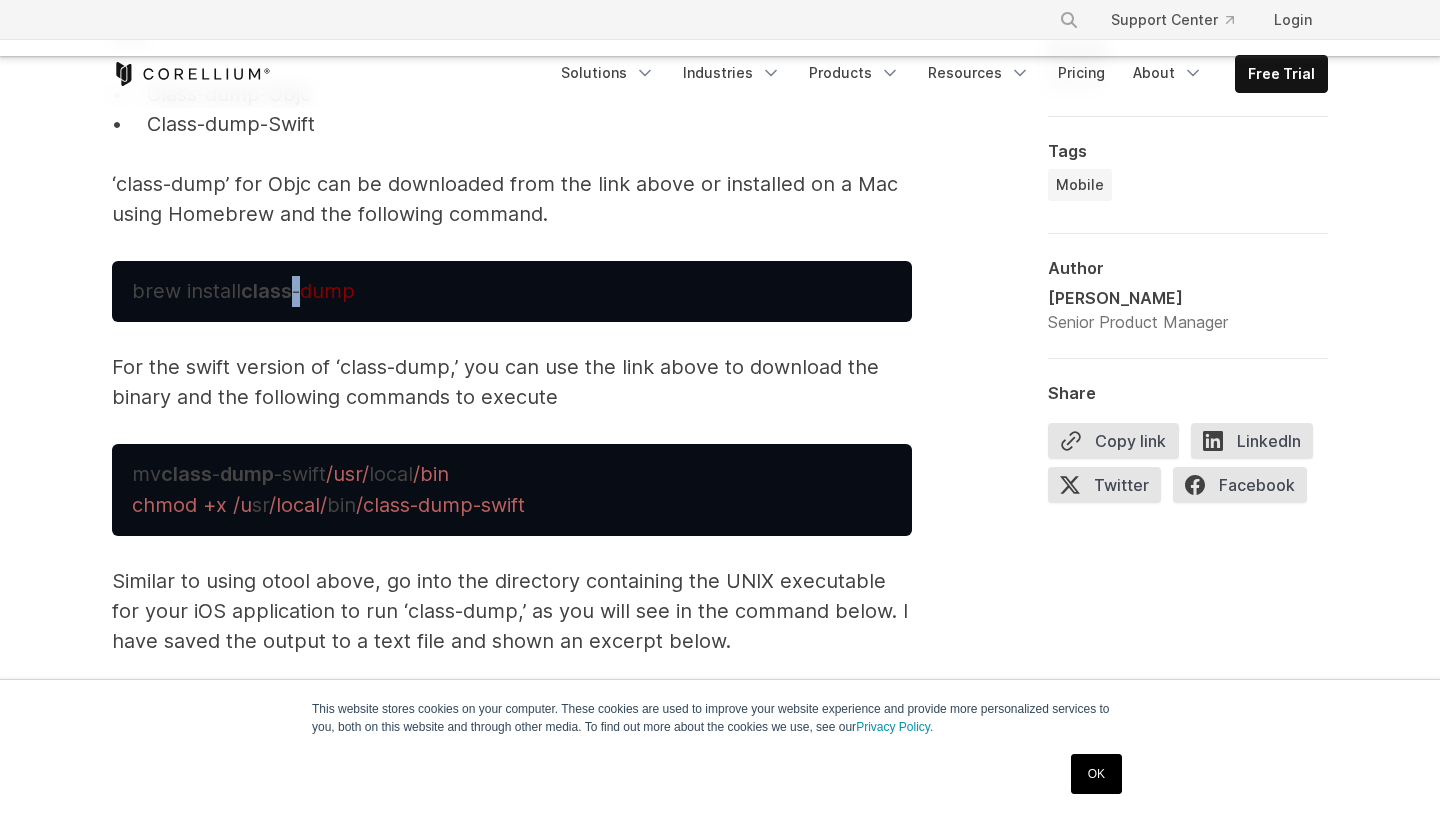 click on "For the swift version of ‘class-dump,’ you can use the link above to download the binary and the following commands to execute" at bounding box center [512, 382] 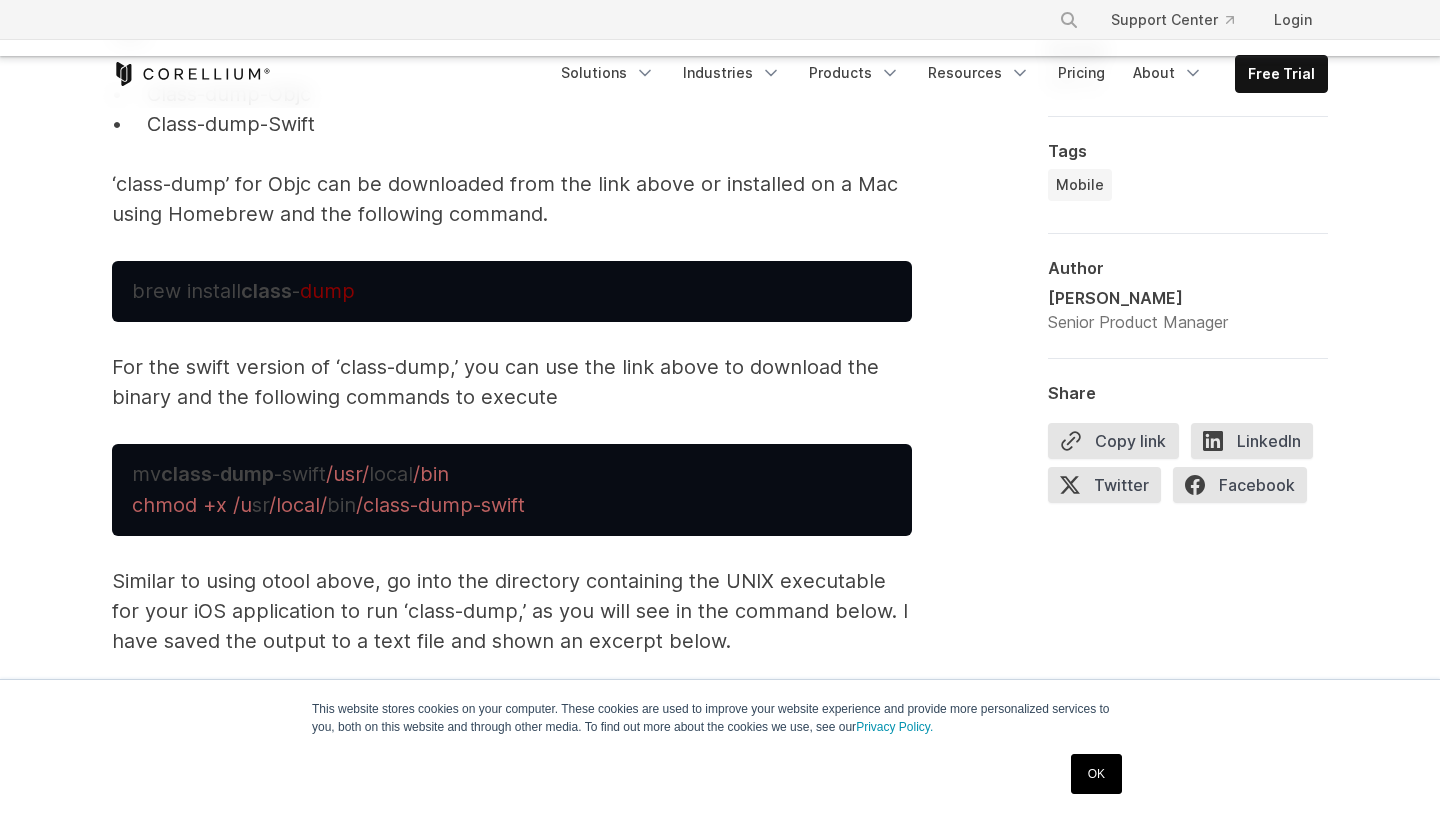 click on "For the swift version of ‘class-dump,’ you can use the link above to download the binary and the following commands to execute" at bounding box center (512, 382) 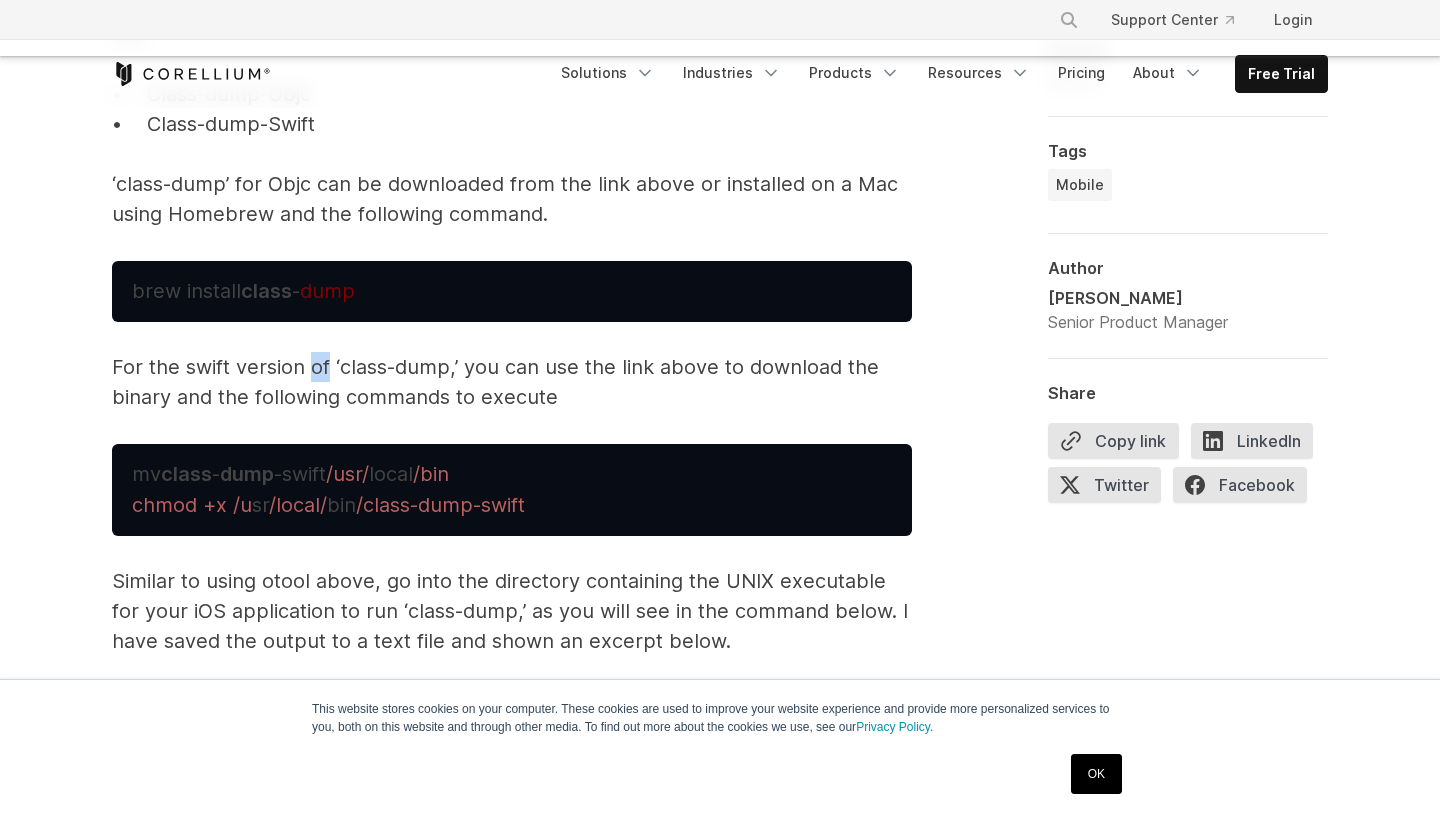 click on "For the swift version of ‘class-dump,’ you can use the link above to download the binary and the following commands to execute" at bounding box center [512, 382] 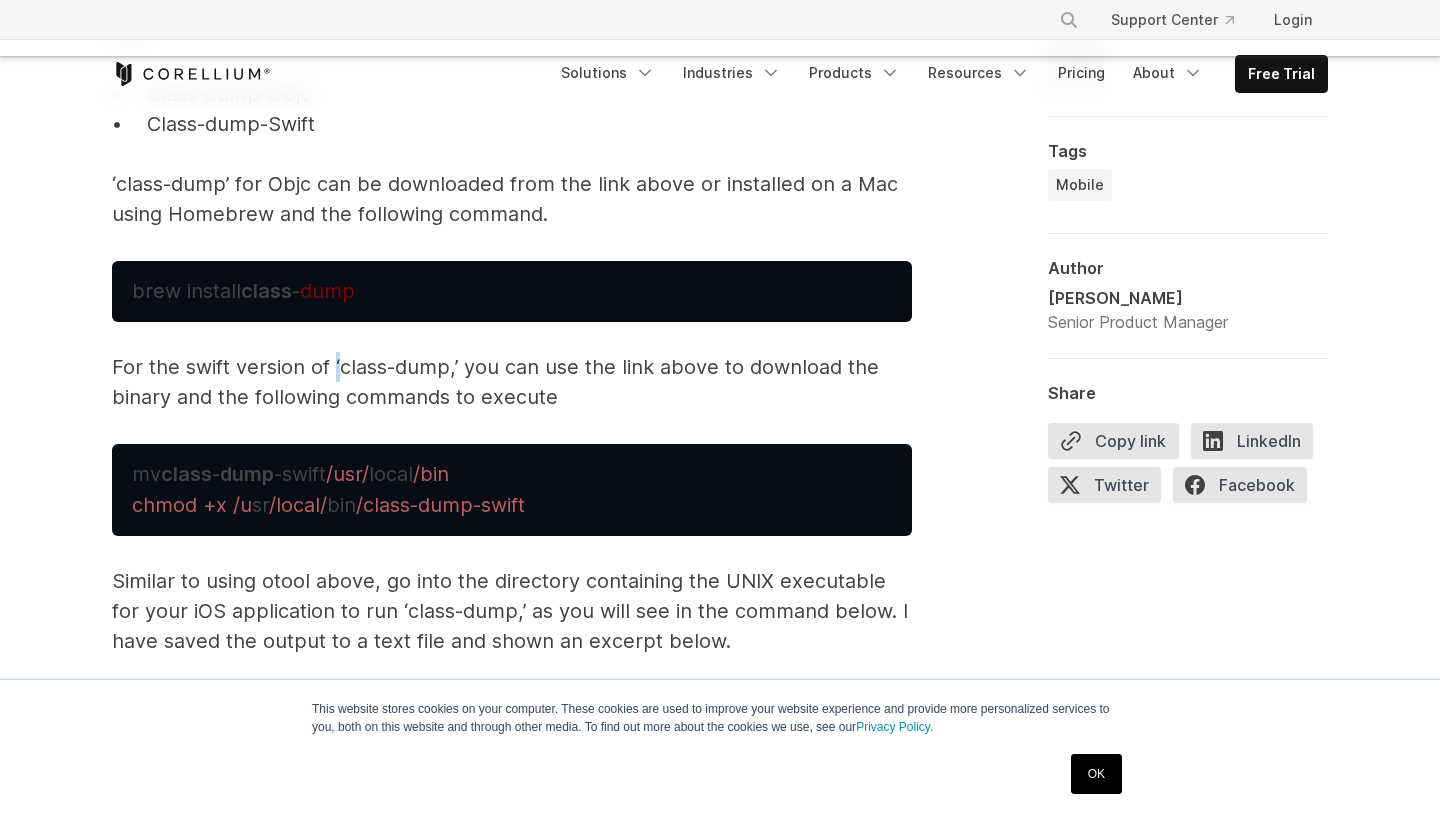 click on "For the swift version of ‘class-dump,’ you can use the link above to download the binary and the following commands to execute" at bounding box center [512, 382] 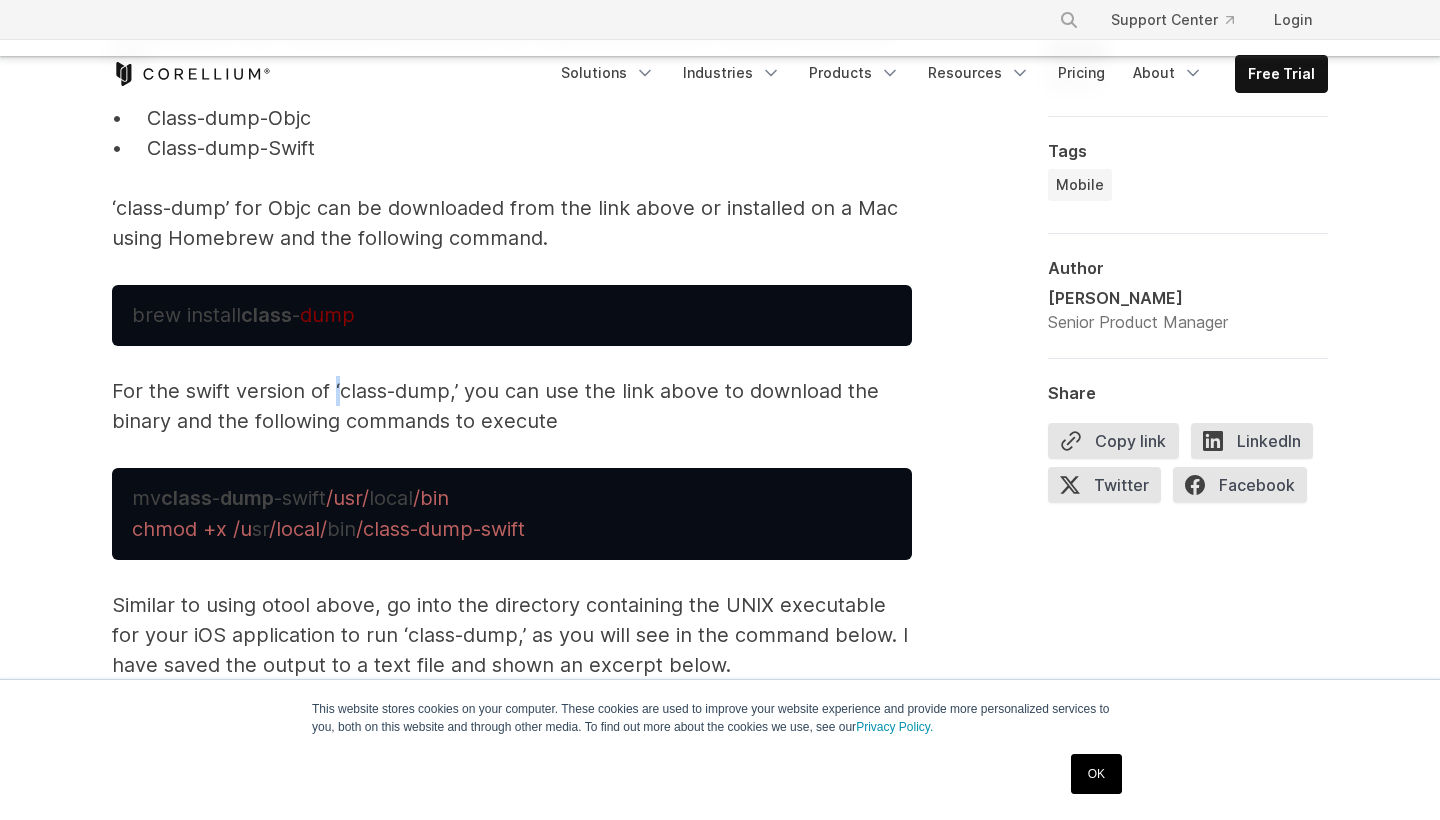 scroll, scrollTop: 6789, scrollLeft: 0, axis: vertical 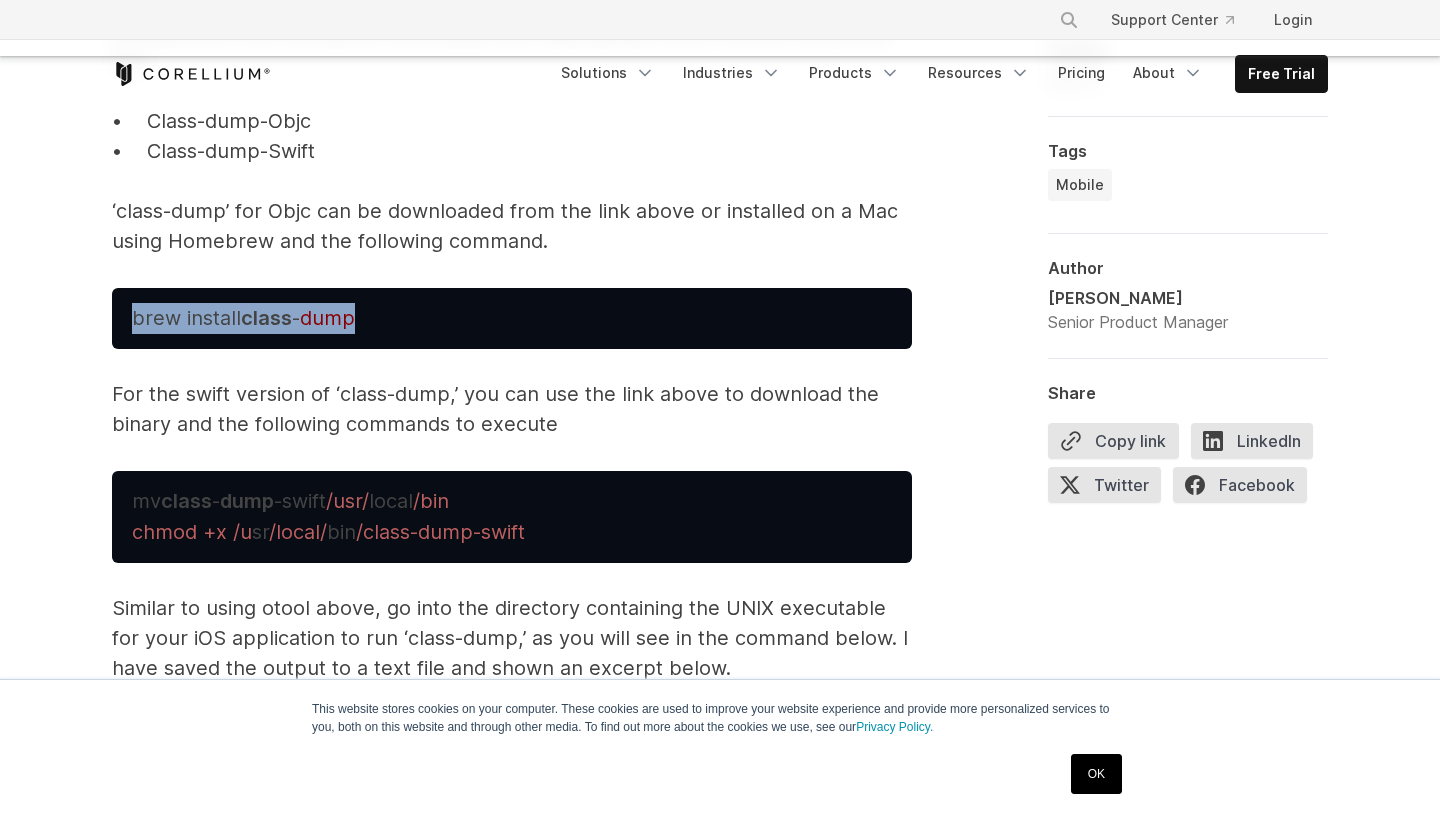drag, startPoint x: 382, startPoint y: 327, endPoint x: 133, endPoint y: 322, distance: 249.0502 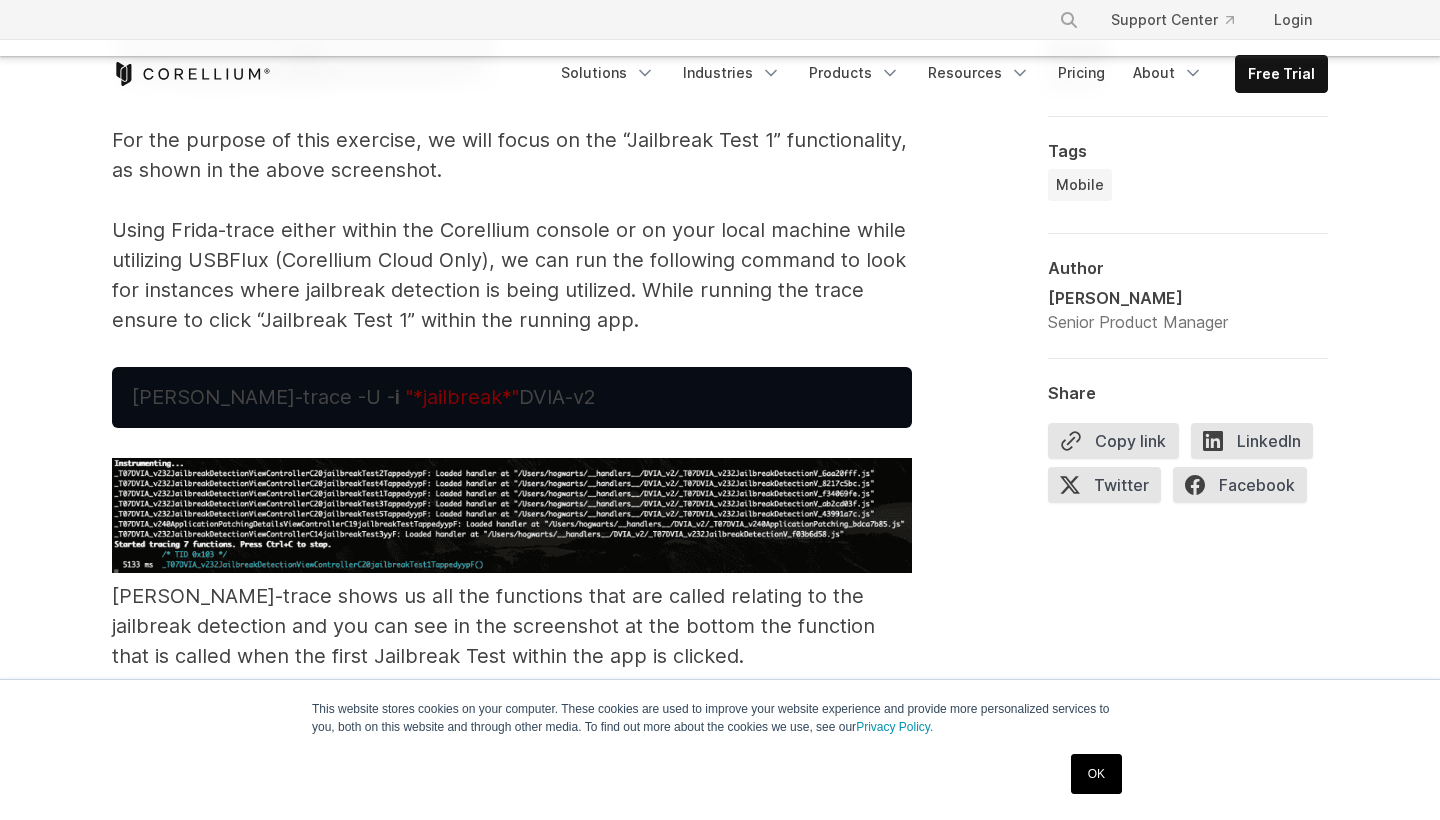 scroll, scrollTop: 11131, scrollLeft: 0, axis: vertical 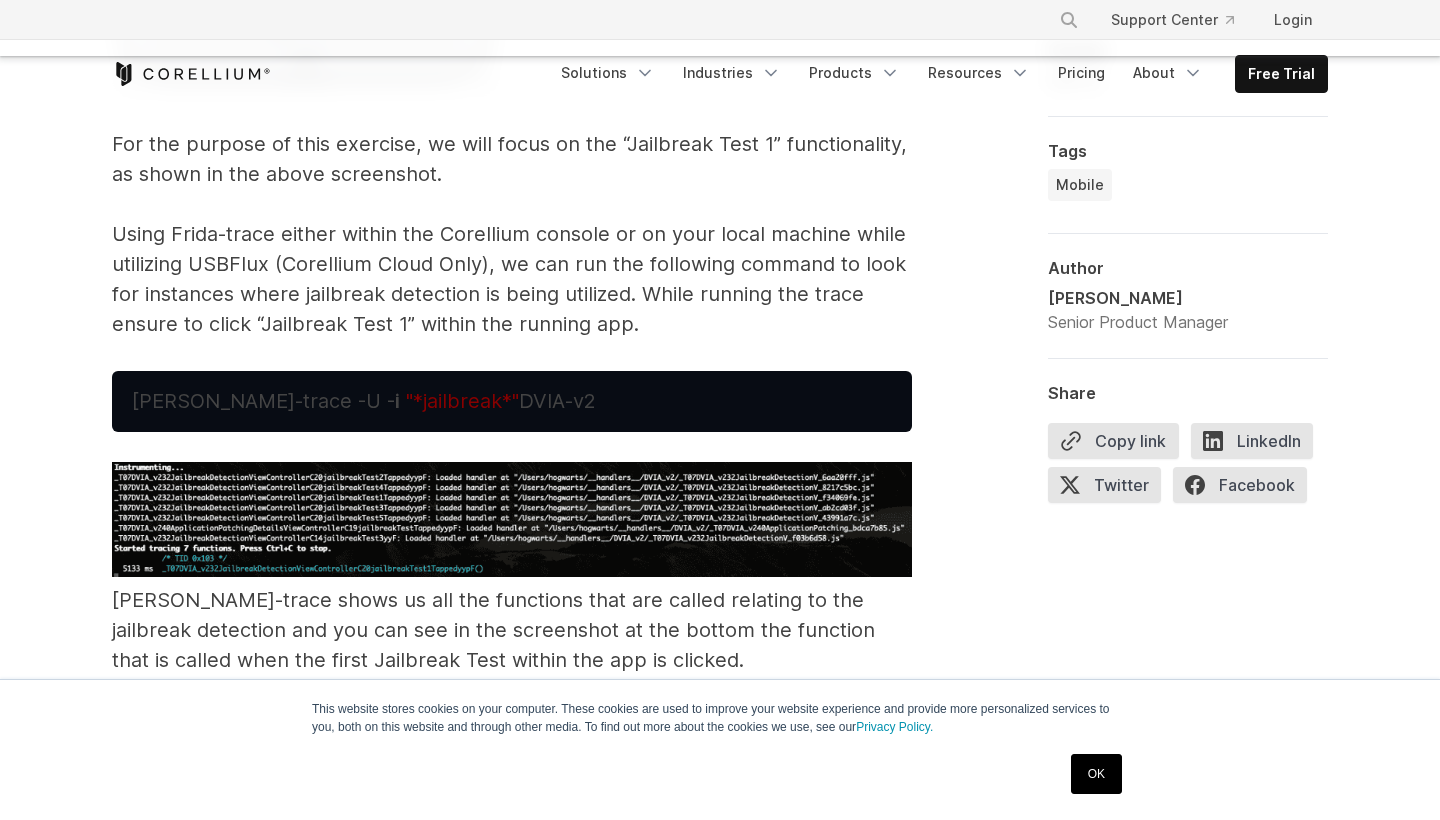 click on "Once the executable is loaded, we need to review the code where the jailbreak detection is taking place. To get more information, let's first launch our application on Corellium and run a [PERSON_NAME] trace to see if we can narrow down where in the code we should be looking.
For the purpose of this exercise, we will focus on the “Jailbreak Test 1” functionality, as shown in the above screenshot.
Using Frida-trace either within the Corellium console or on your local machine while utilizing USBFlux (Corellium Cloud Only), we can run the following command to look for instances where jailbreak detection is being utilized. While running the trace ensure to click “Jailbreak Test 1” within the running app." at bounding box center (512, -265) 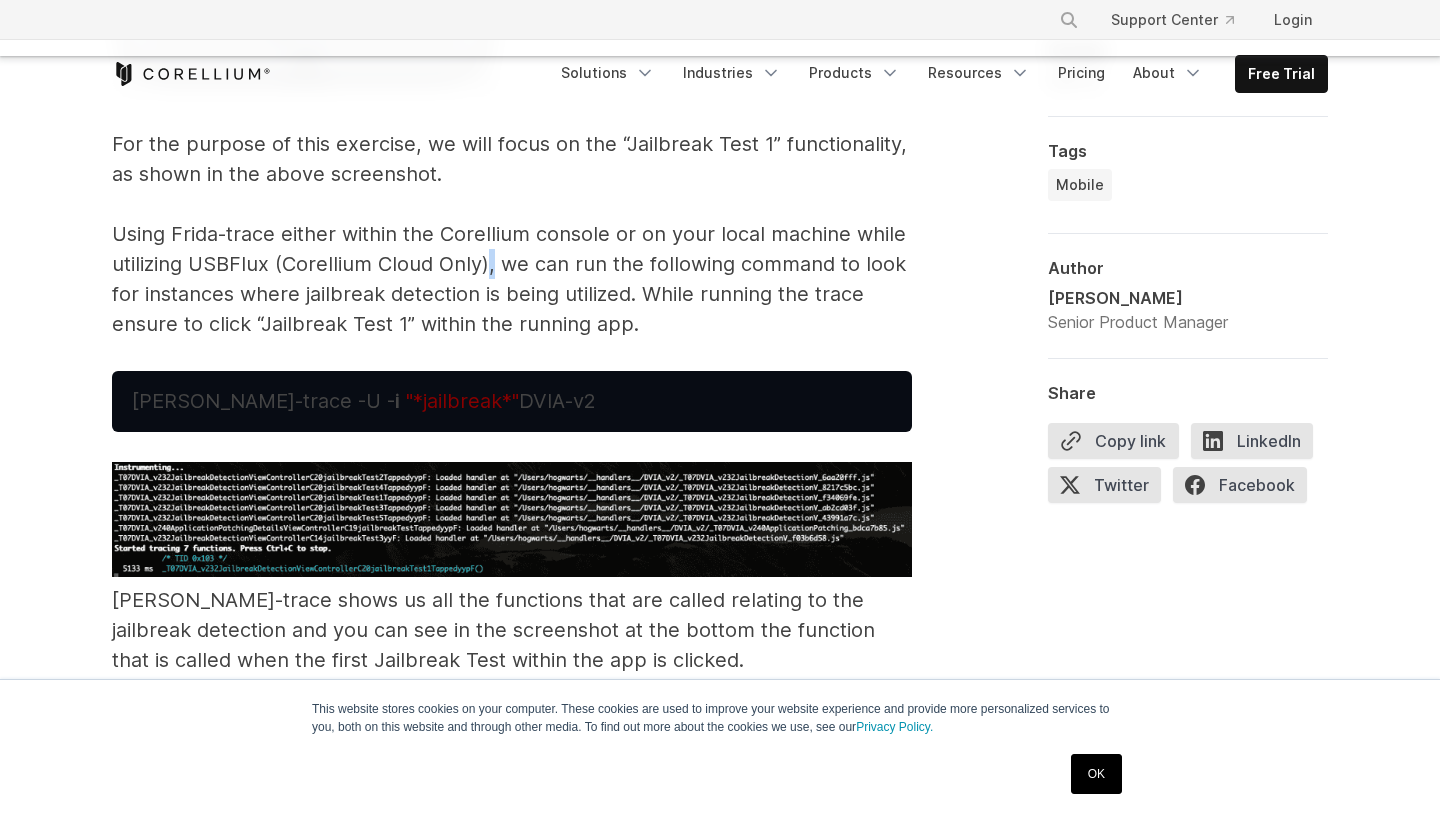 click on "Once the executable is loaded, we need to review the code where the jailbreak detection is taking place. To get more information, let's first launch our application on Corellium and run a [PERSON_NAME] trace to see if we can narrow down where in the code we should be looking.
For the purpose of this exercise, we will focus on the “Jailbreak Test 1” functionality, as shown in the above screenshot.
Using Frida-trace either within the Corellium console or on your local machine while utilizing USBFlux (Corellium Cloud Only), we can run the following command to look for instances where jailbreak detection is being utilized. While running the trace ensure to click “Jailbreak Test 1” within the running app." at bounding box center [512, -265] 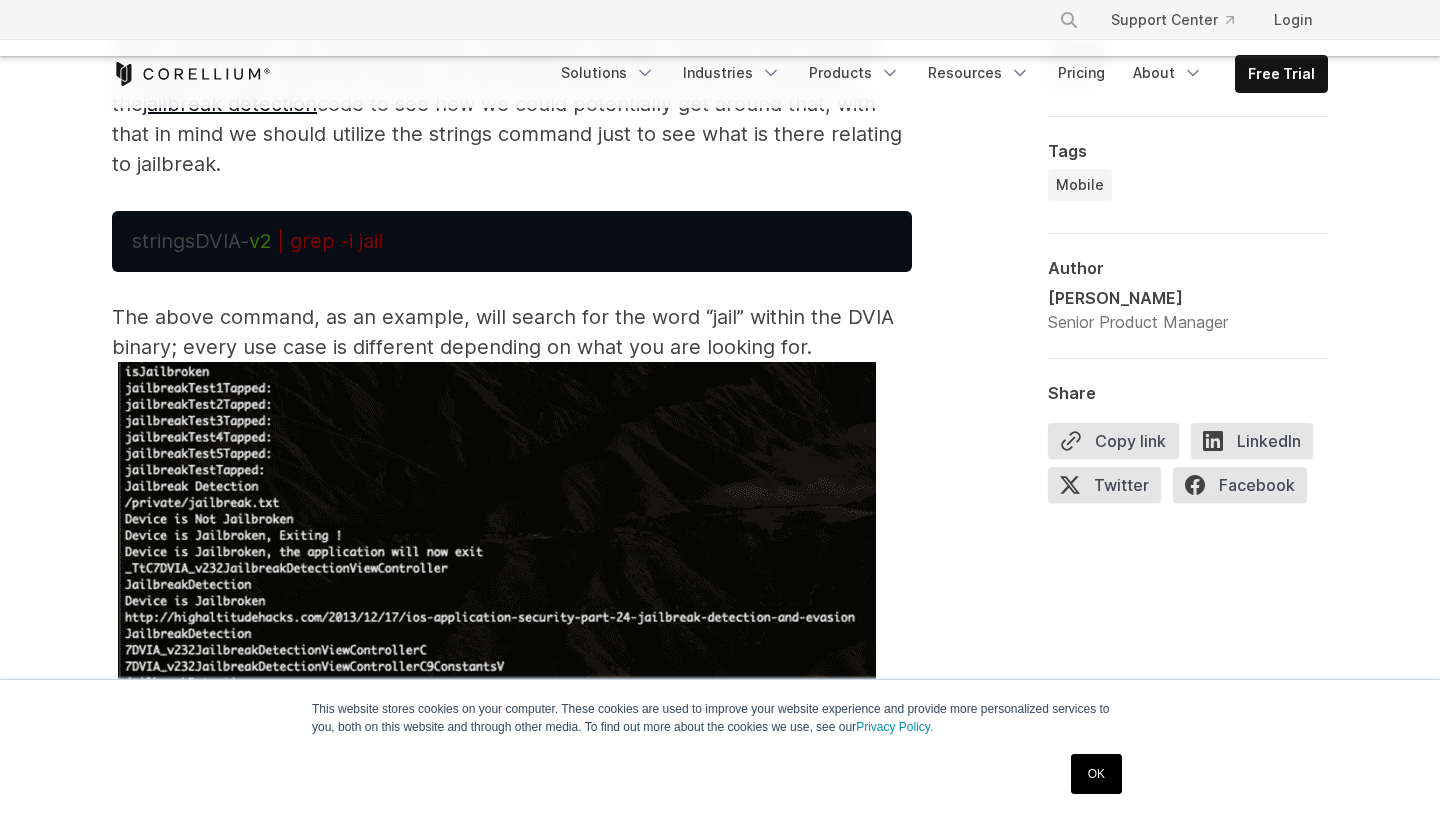 scroll, scrollTop: 8680, scrollLeft: 0, axis: vertical 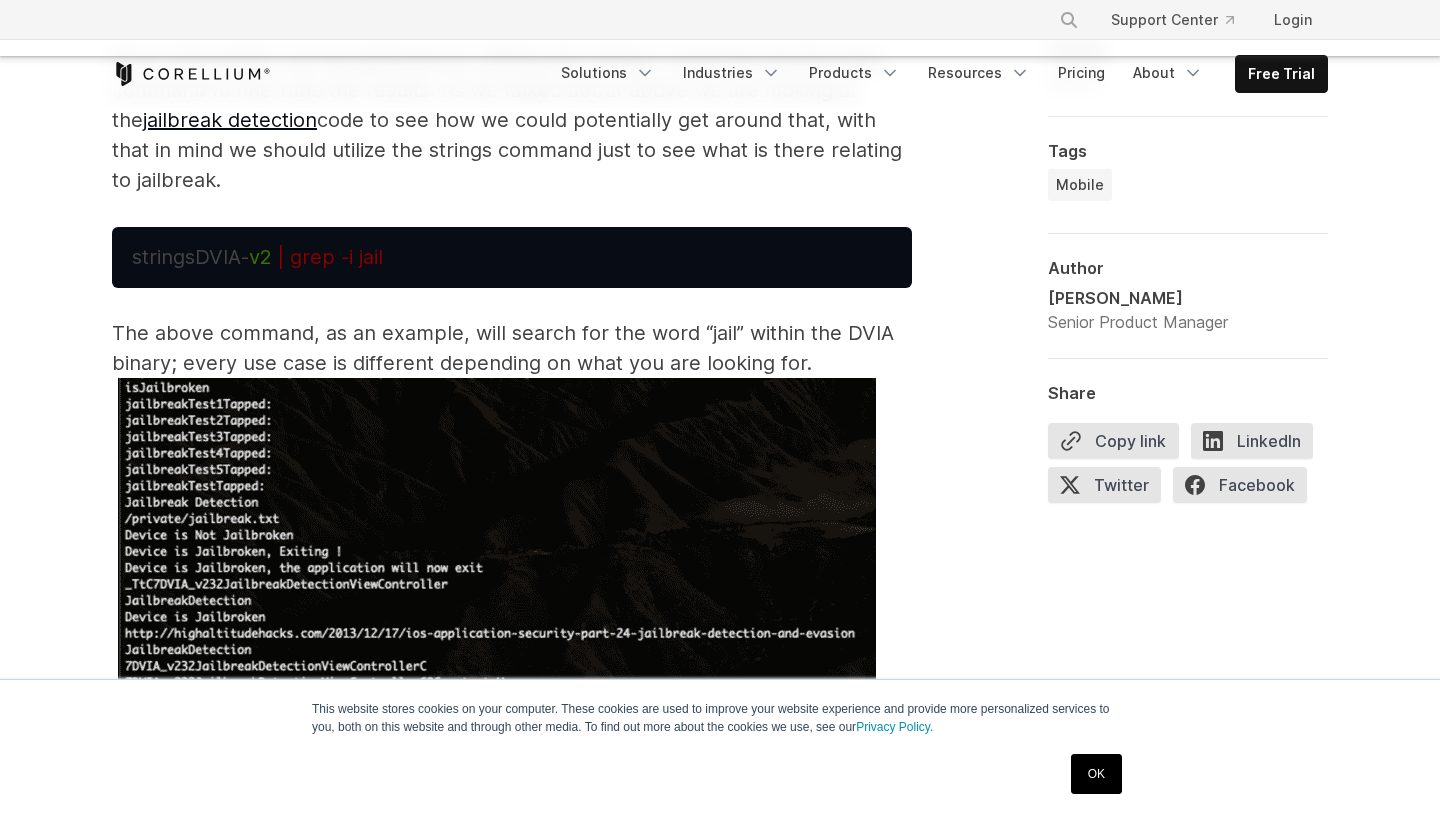 click on "The above command, as an example, will search for the word “jail” within the DVIA binary; every use case is different depending on what you are looking for.
As you can see from my screenshot, searching for specific values (jail in this case) can be handy to find strings within the binary that can be further analyzed through an iPhone disassembler. This is a great starting point to get more information as you move to patch out the application or build a script to bypass security controls. iOS Disassemblers
iOS disassemblers can be used to analyze and understand the code of compiled binaries. In the context of iOS reverse engineering, disassemblers are often used to examine the inner workings of iOS applications, know how they function and search for potential vulnerabilities within.
Several disassemblers are available in iOS reverse engineering, including IDA Pro, Hopper, Radare2, Ghidra and Binary Ninja." at bounding box center [512, 934] 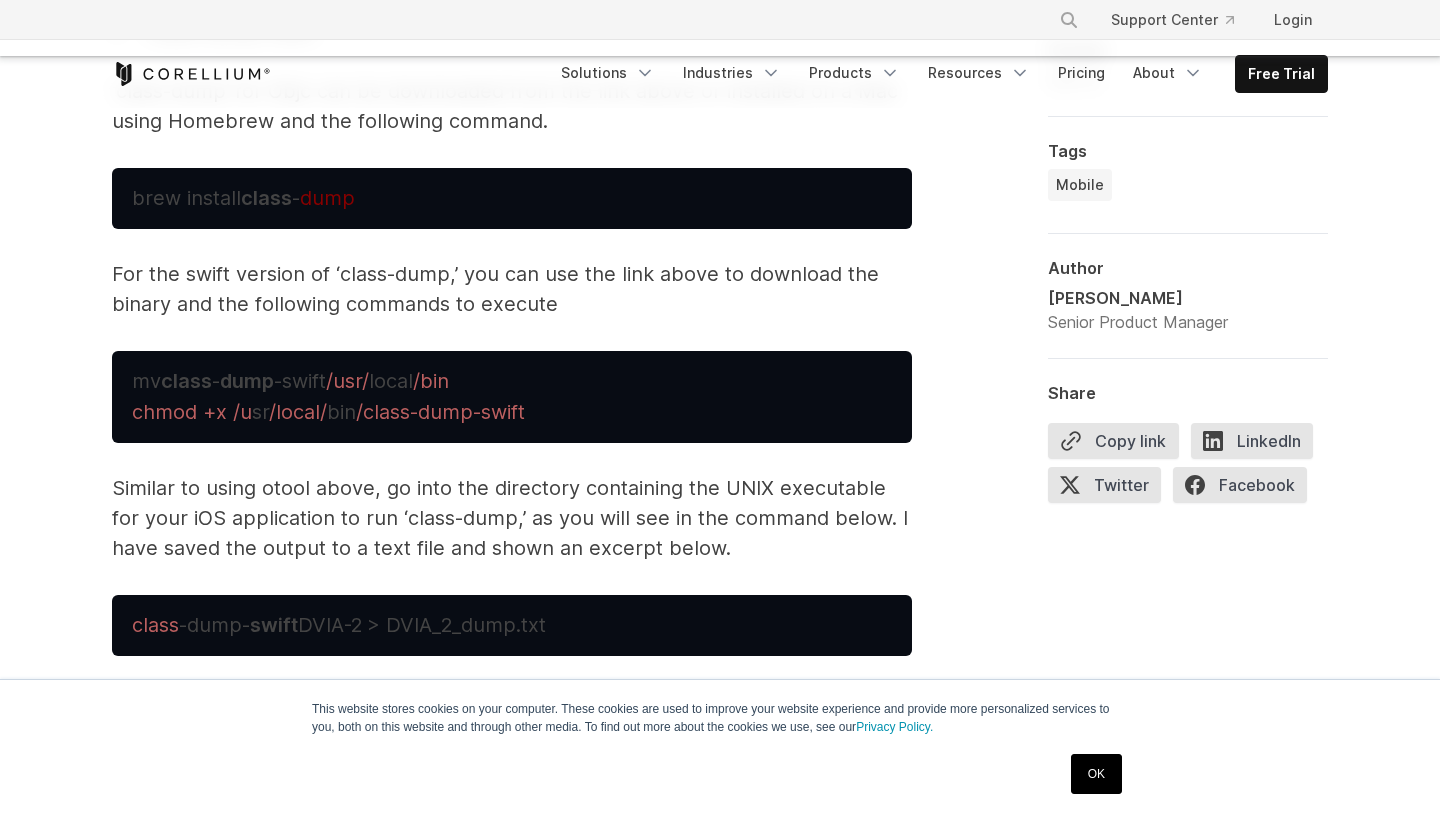 scroll, scrollTop: 6907, scrollLeft: 0, axis: vertical 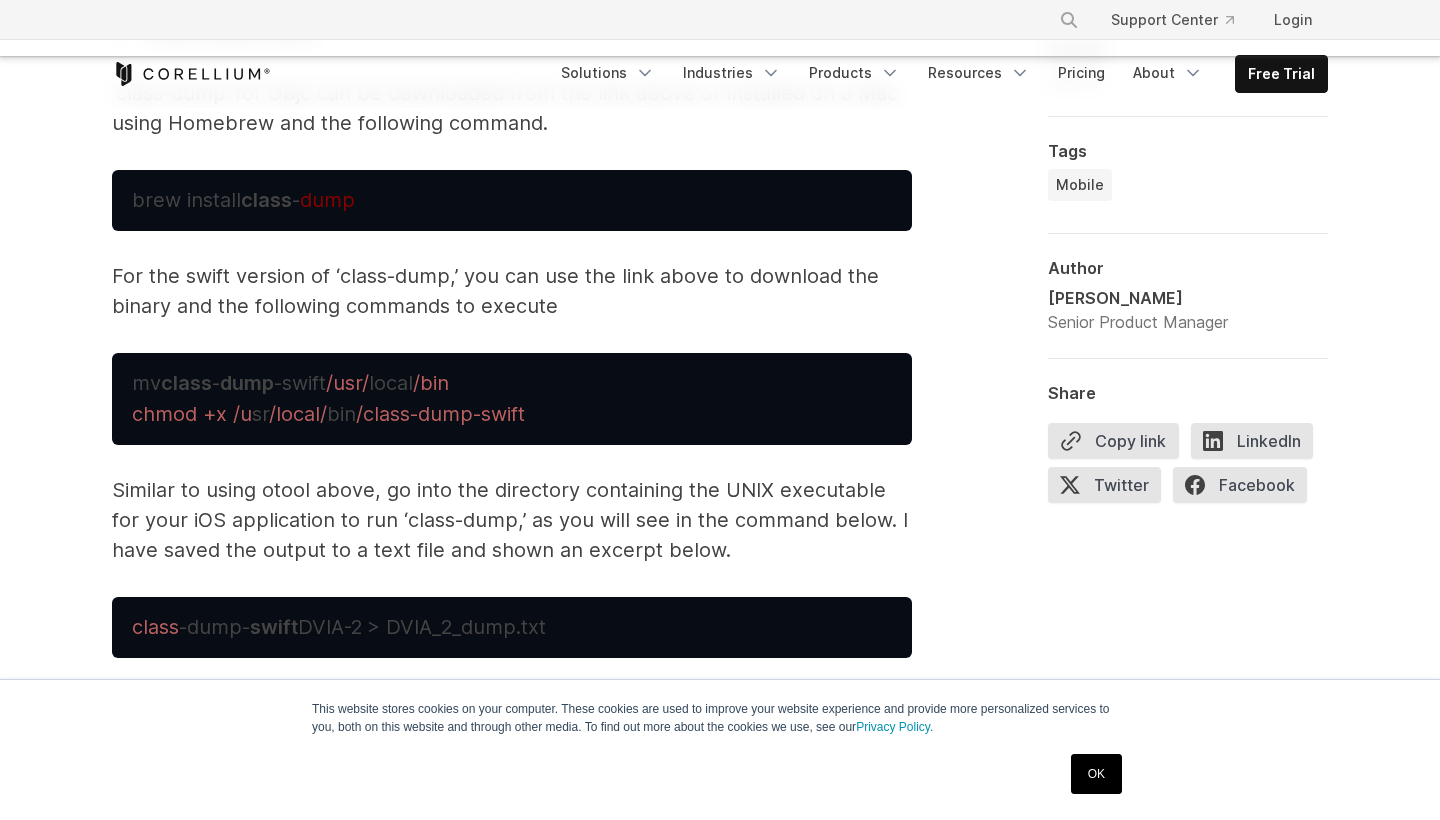 drag, startPoint x: 248, startPoint y: 195, endPoint x: 375, endPoint y: 195, distance: 127 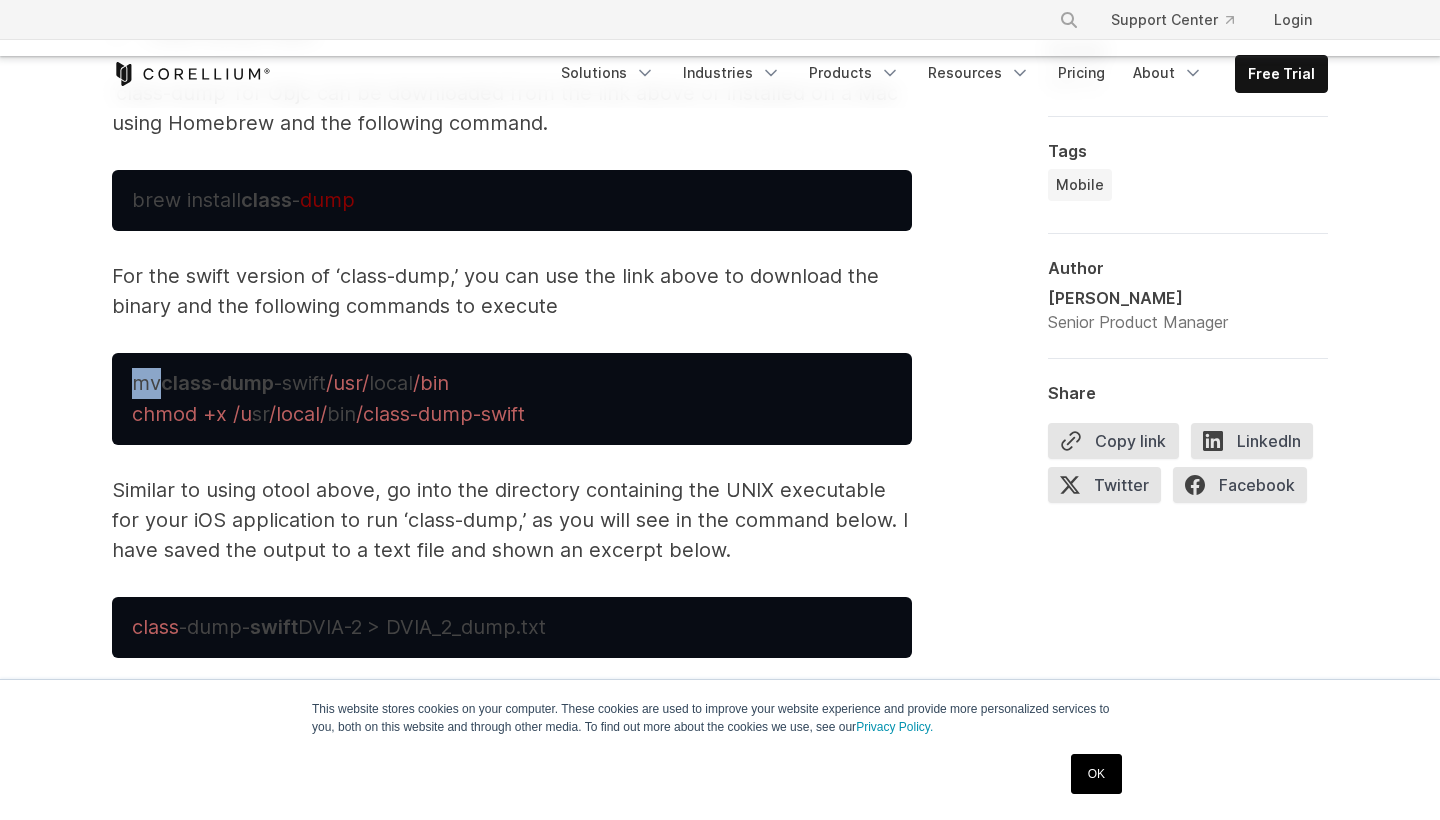 click on "Reverse Engineering iOS Apps iOS applications  are distributed as compiled binaries and are not readable by default. To reverse engineer an iOS application, the binary needs to be disassembled into a form that is easier to read and understand. This can be done using various tools, which we will look at in this blog post. These tools allow users to disassemble the binary and extract the source code for further analysis.
Once the source code has been extracted, it can be analyzed to understand how the application works and  identify potential vulnerabilities  or security weaknesses. It is also possible to modify the source code and recompile the app to bypass security controls or certain application functionality.
iOS Reverse Engineering Tools
Several tools can be used for reverse engineering iOS mobile apps. Some of the more popular ones include:
•     [DEMOGRAPHIC_DATA] :
•     IDA Pro" at bounding box center (512, 658) 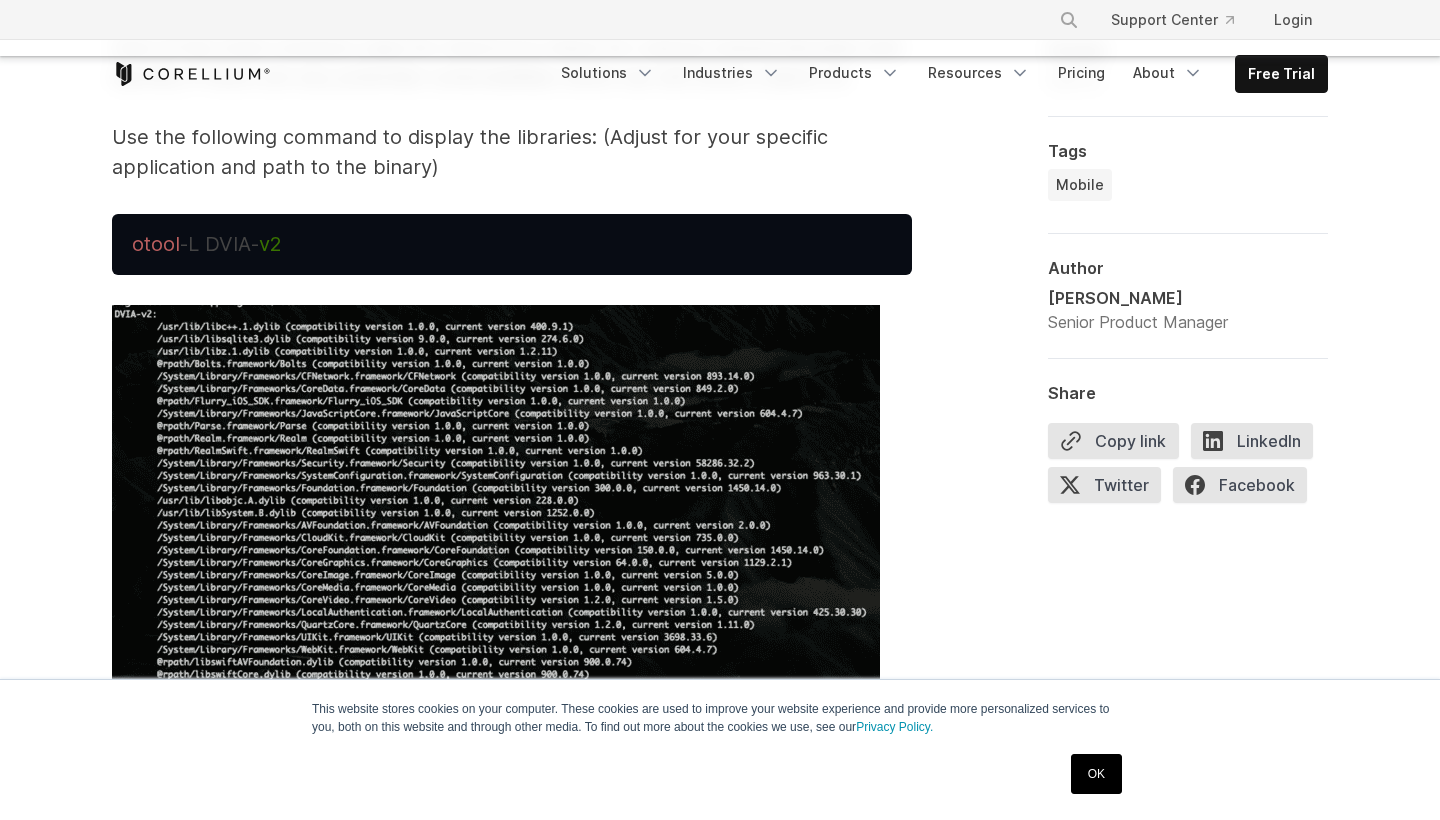 scroll, scrollTop: 5393, scrollLeft: 0, axis: vertical 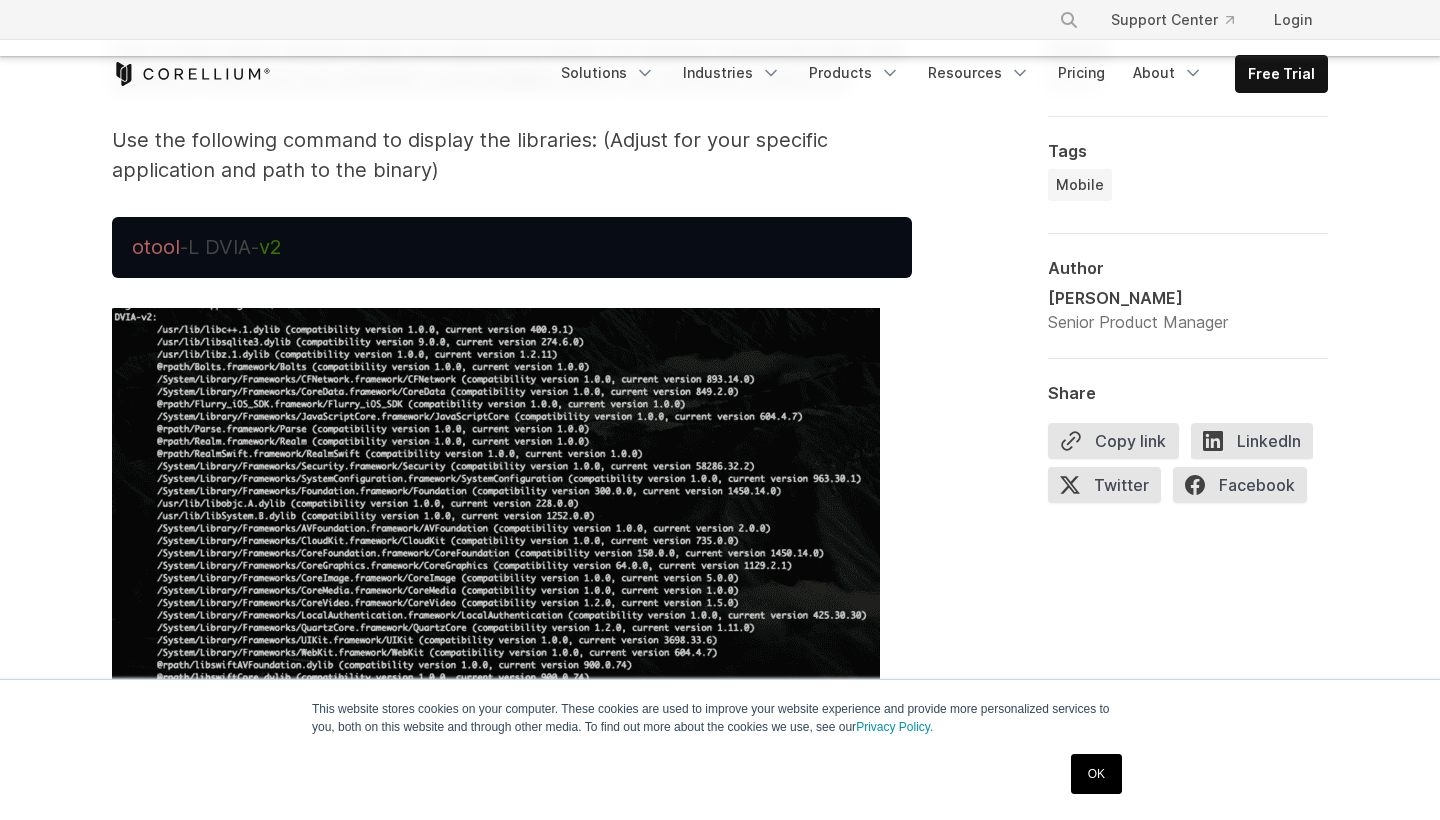 click on "-L DVIA-" at bounding box center [219, 247] 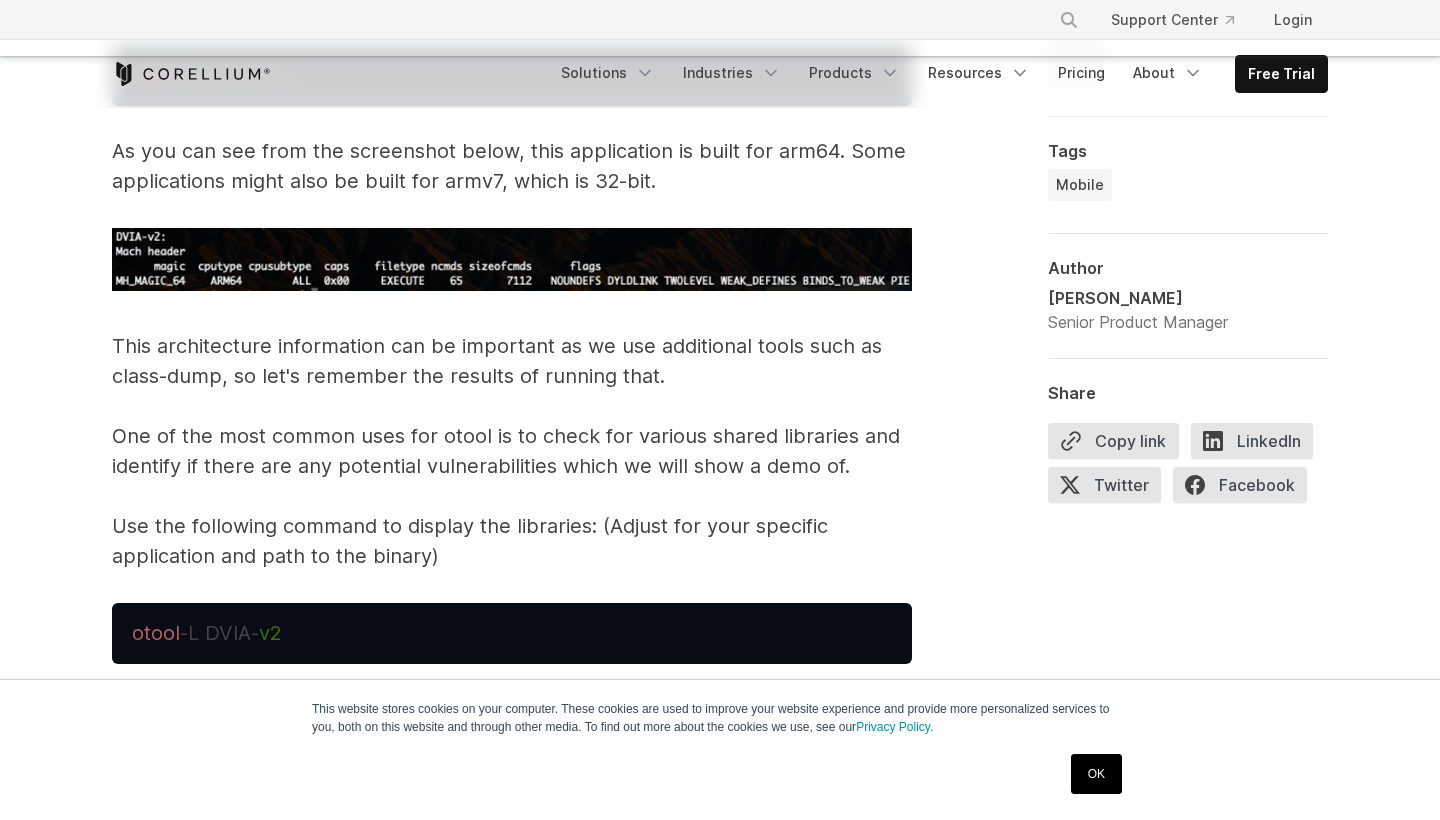 scroll, scrollTop: 4984, scrollLeft: 0, axis: vertical 